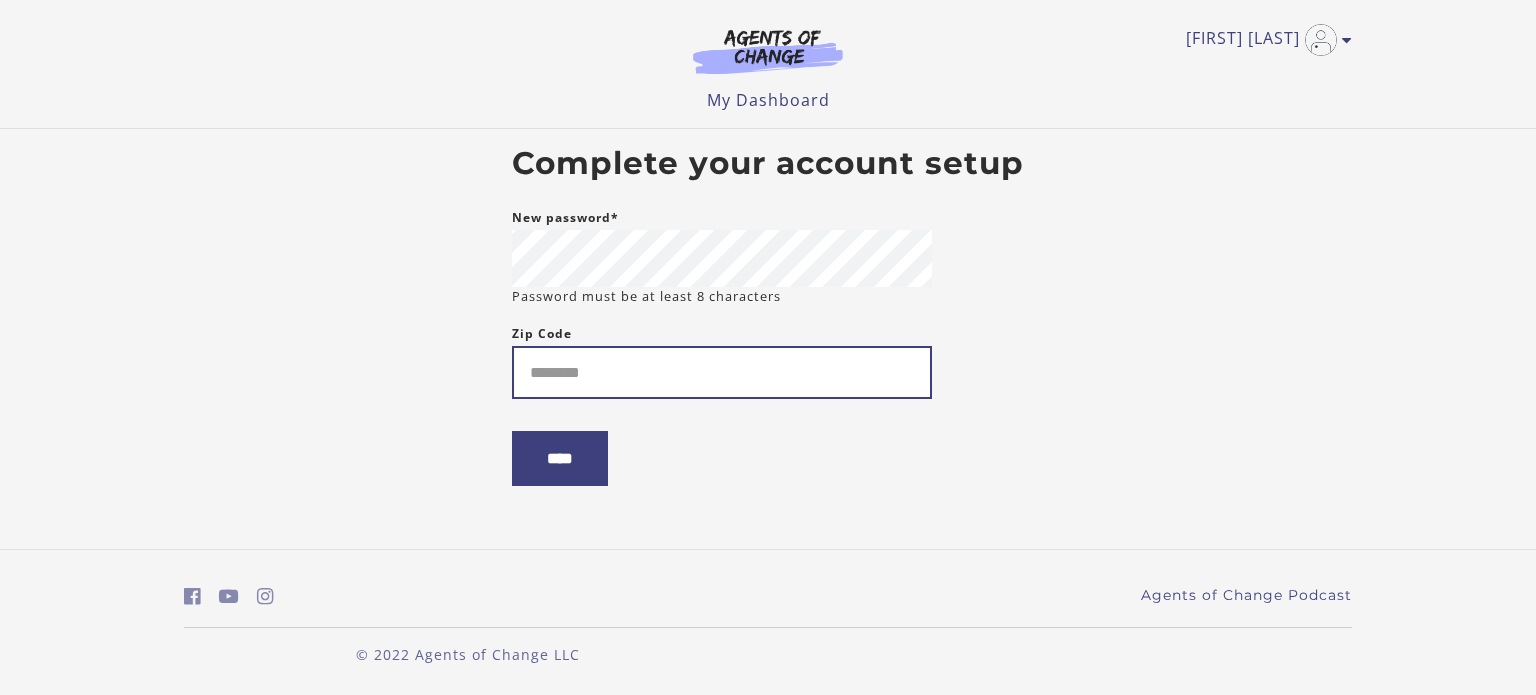 scroll, scrollTop: 0, scrollLeft: 0, axis: both 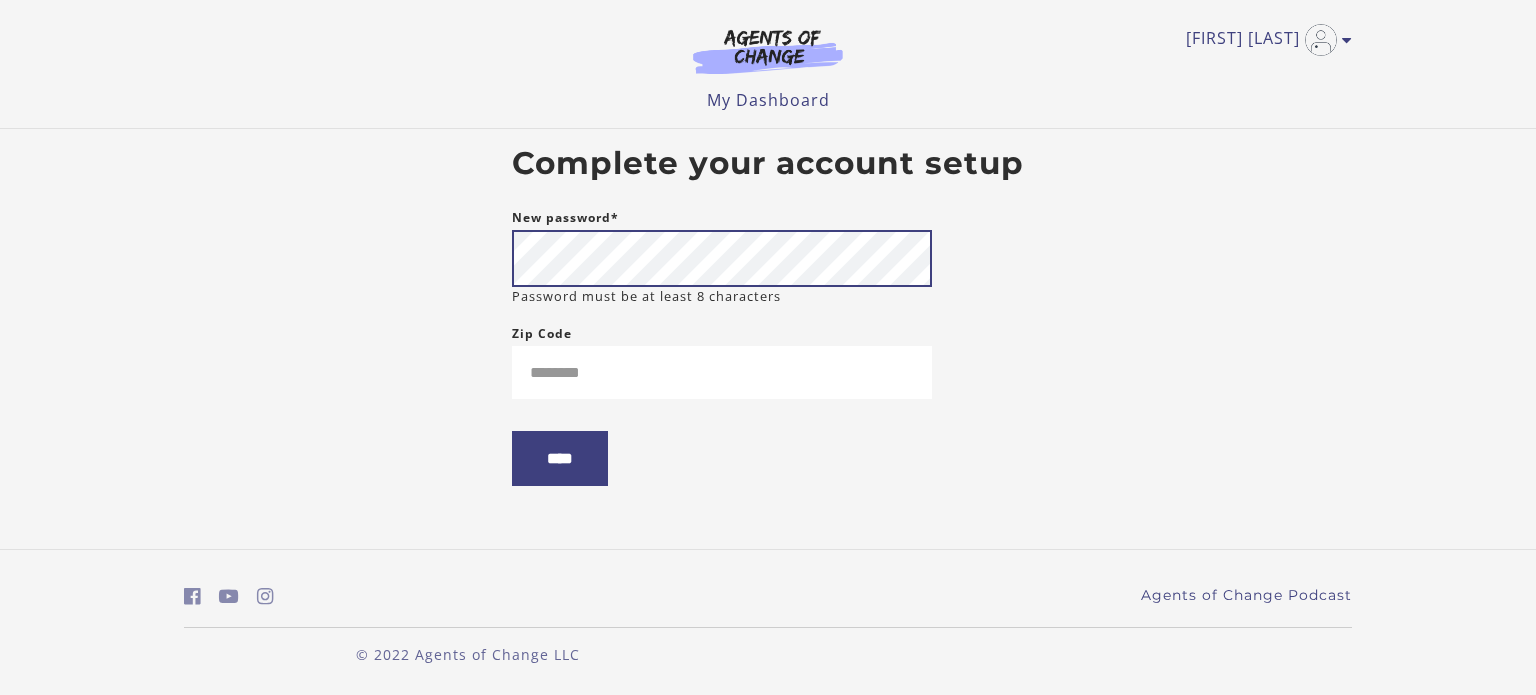 click on "Skip to main content
[FIRST] [LAST]
My Account
Support
Sign Out
Toggle menu
Menu
My Dashboard
My Account
Support
Sign Out
Complete your account setup
New password*
Password must be at least 8 characters
[POSTAL_CODE]
****" at bounding box center (768, 347) 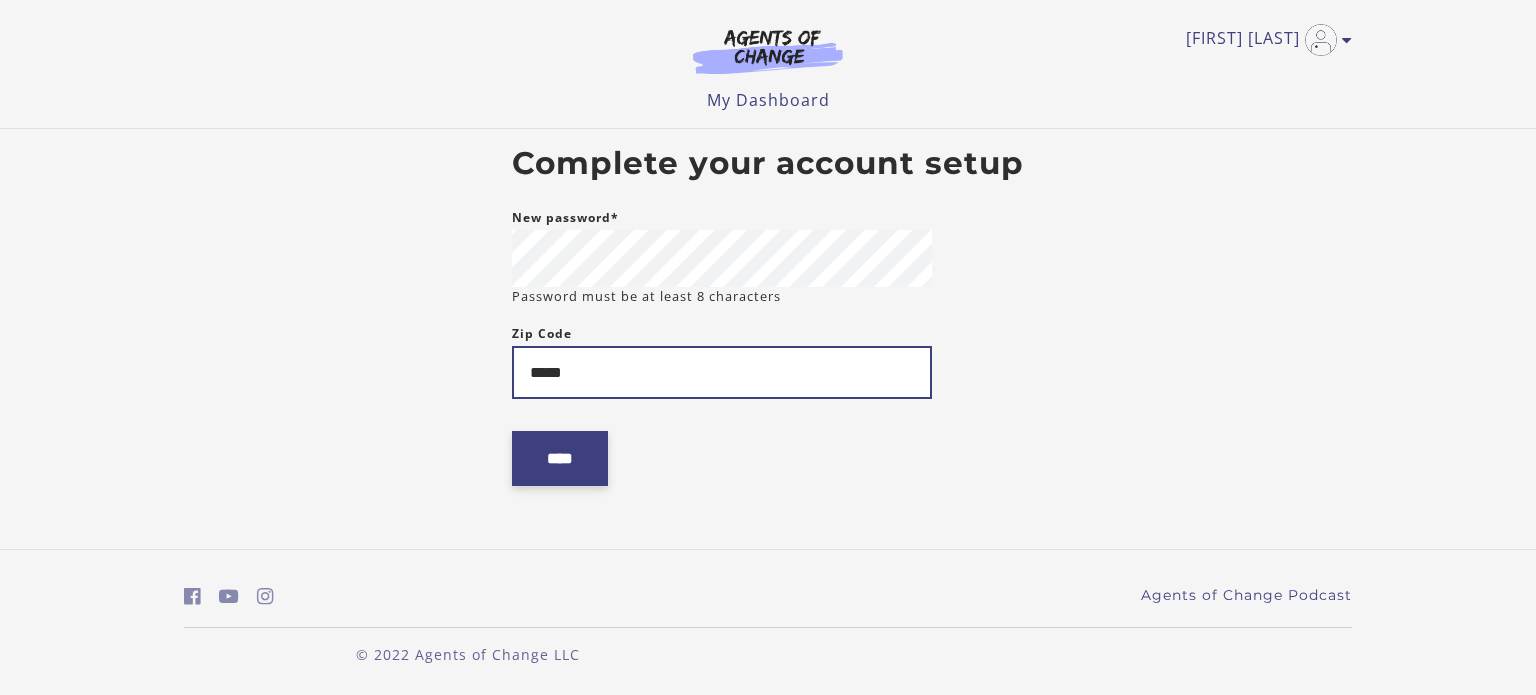 type on "*****" 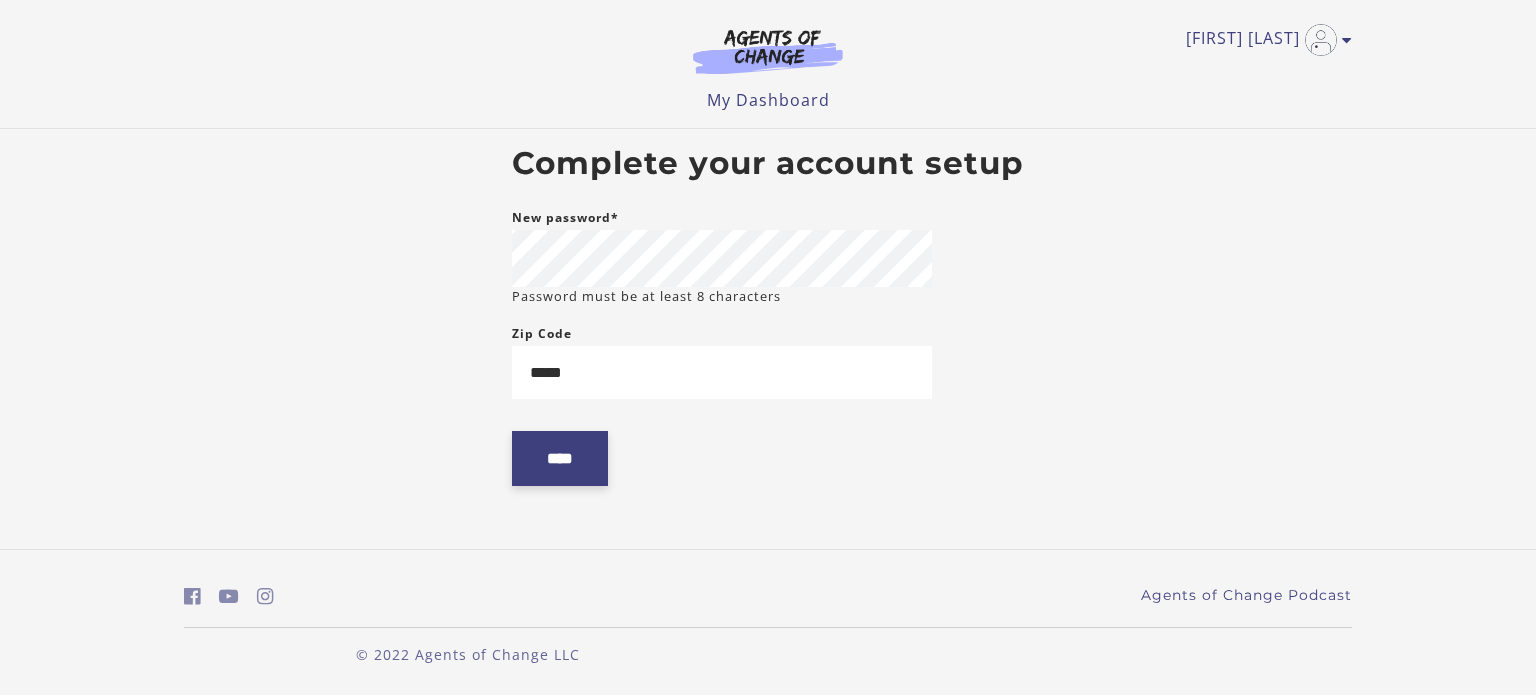 click on "****" at bounding box center (560, 458) 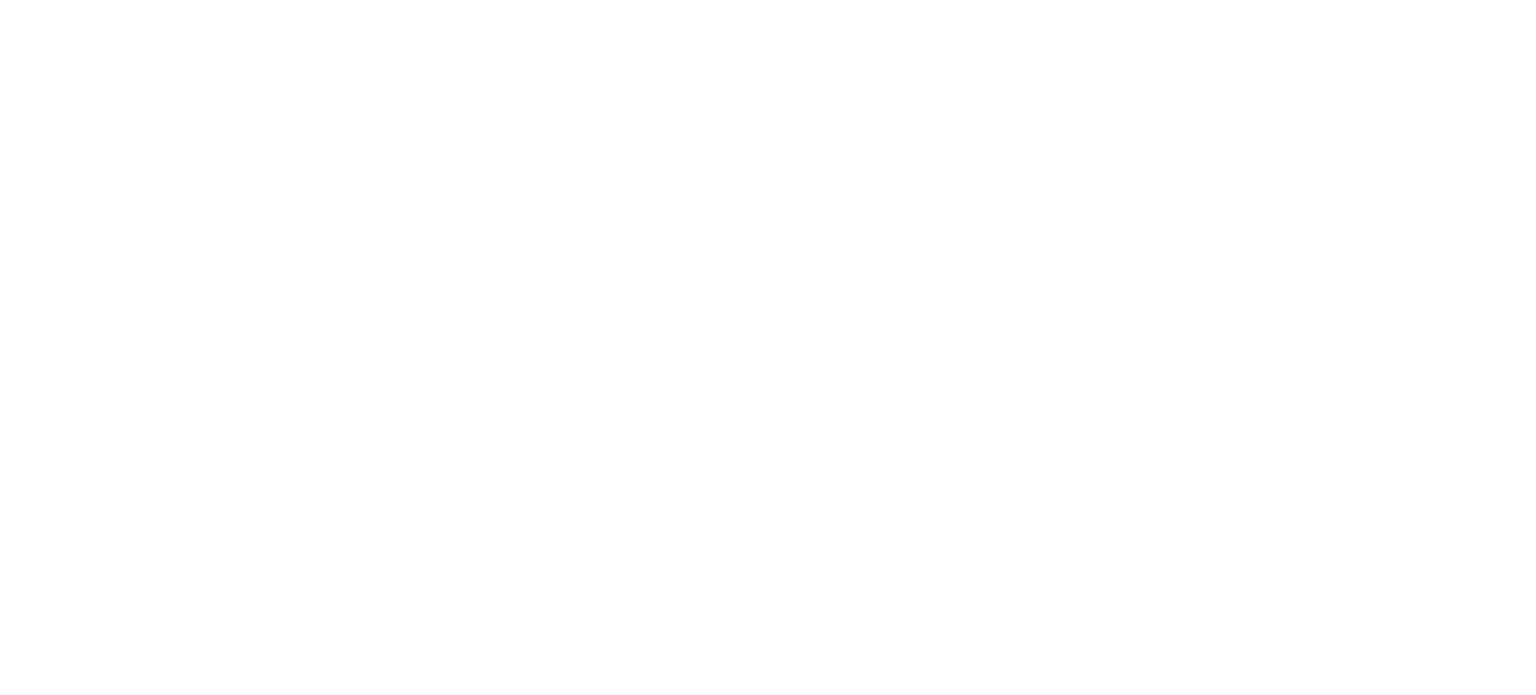 scroll, scrollTop: 0, scrollLeft: 0, axis: both 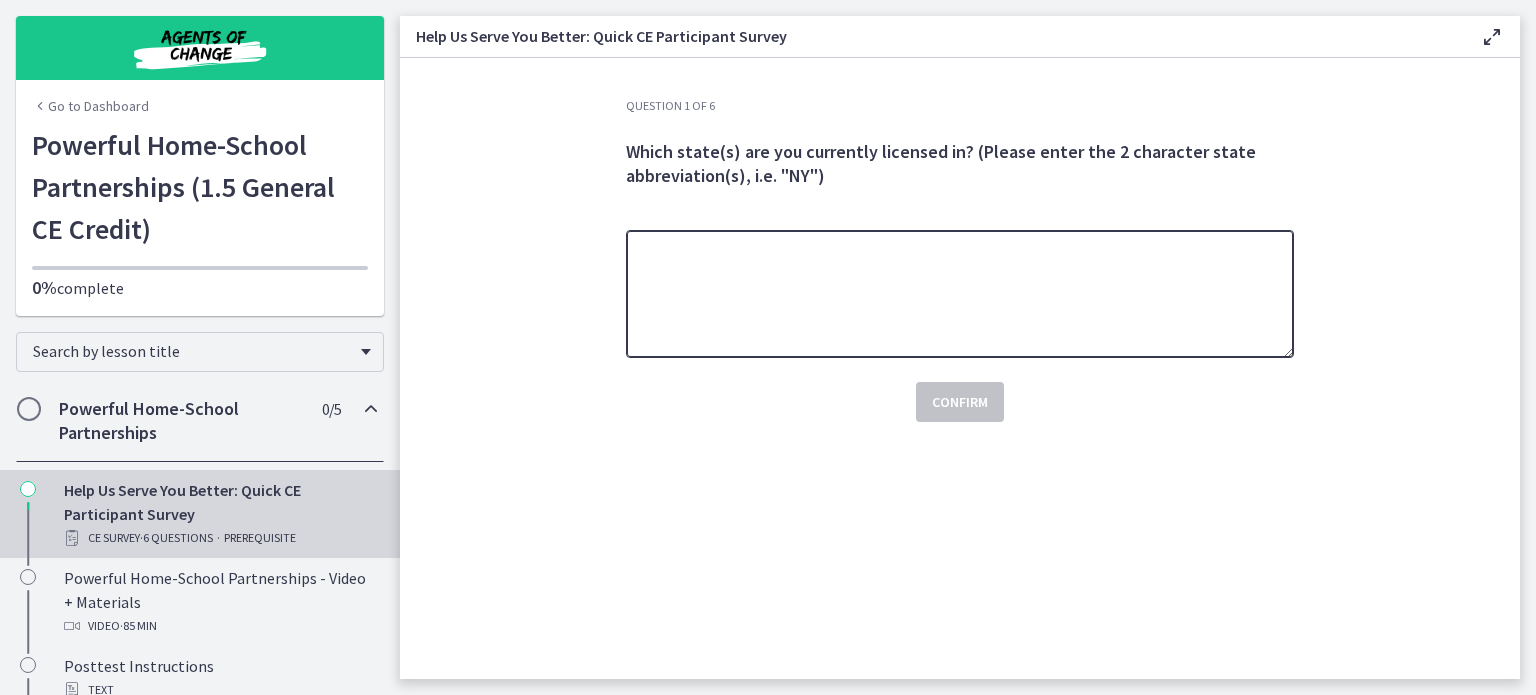 click at bounding box center (960, 294) 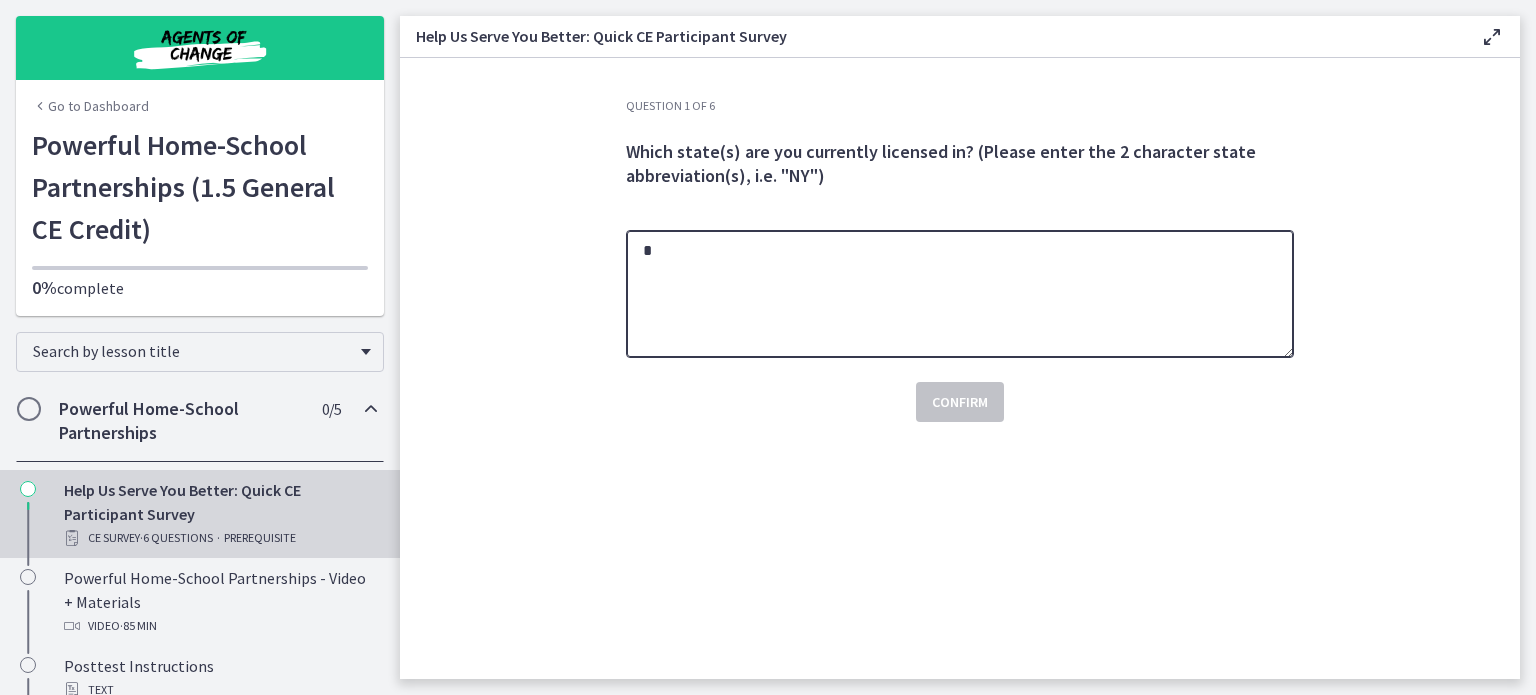 click on "*" at bounding box center [960, 294] 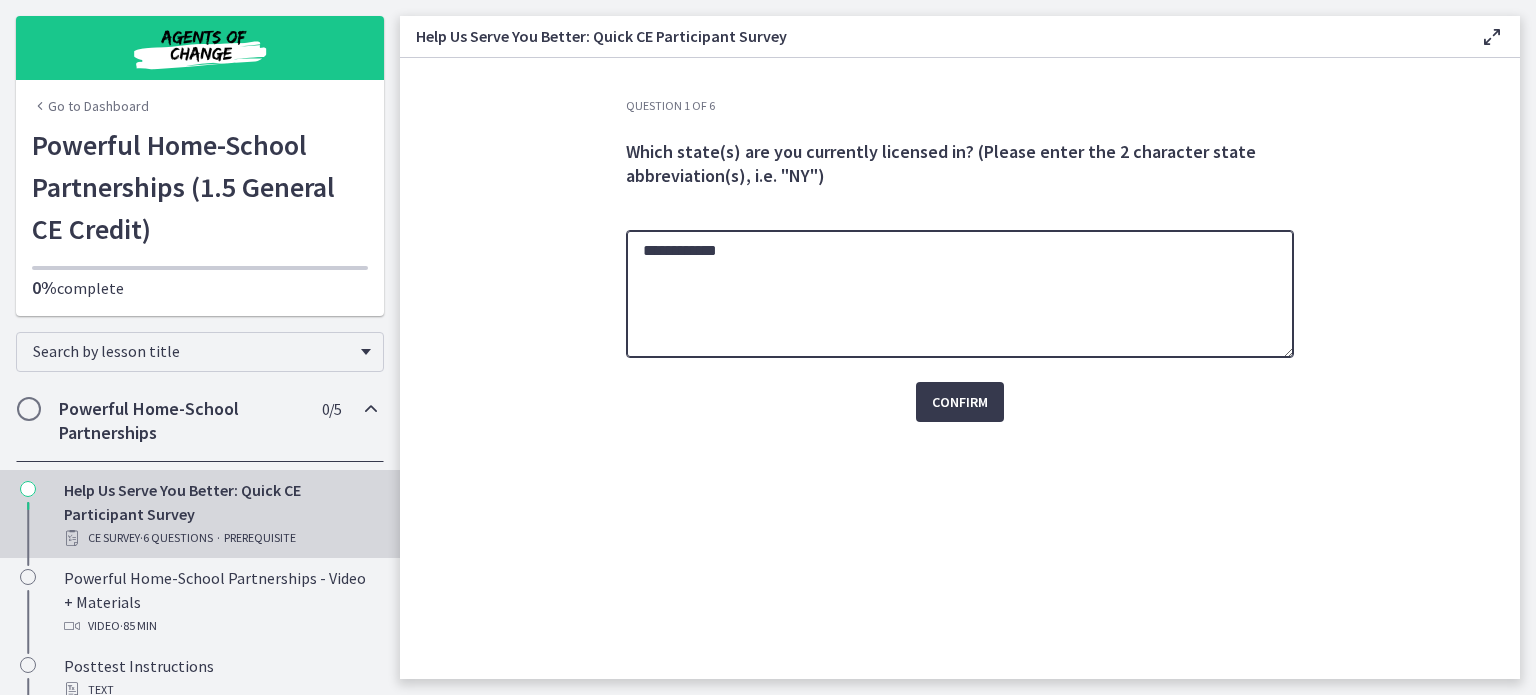 type on "**********" 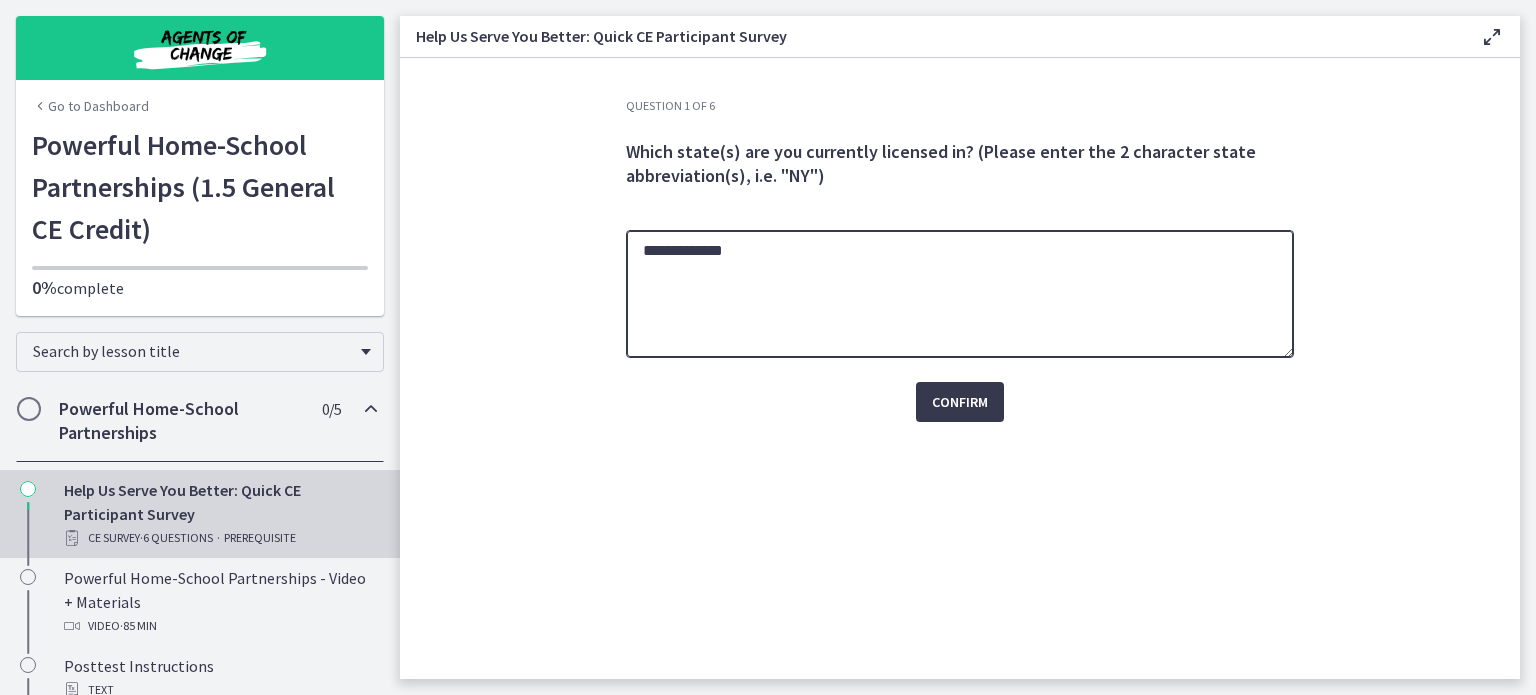 drag, startPoint x: 934, startPoint y: 267, endPoint x: 558, endPoint y: 312, distance: 378.68326 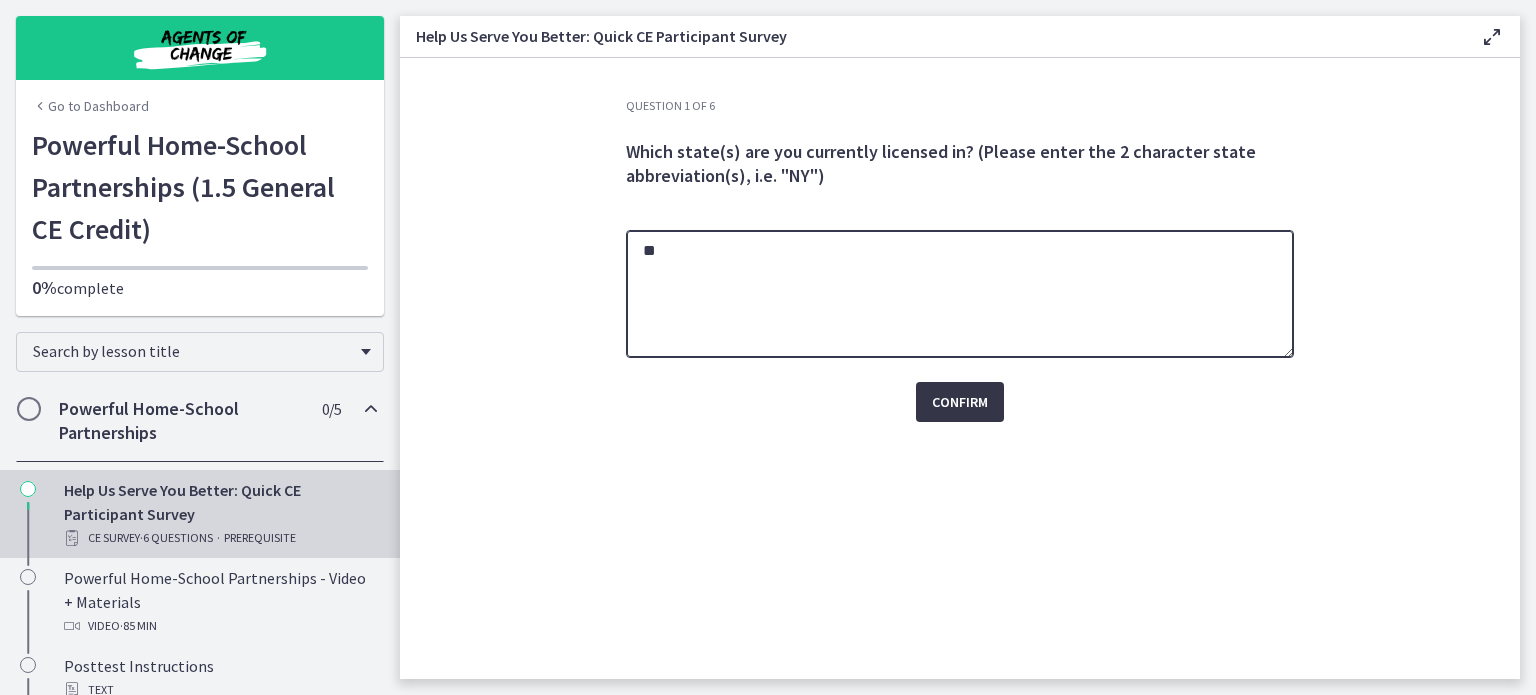type on "**" 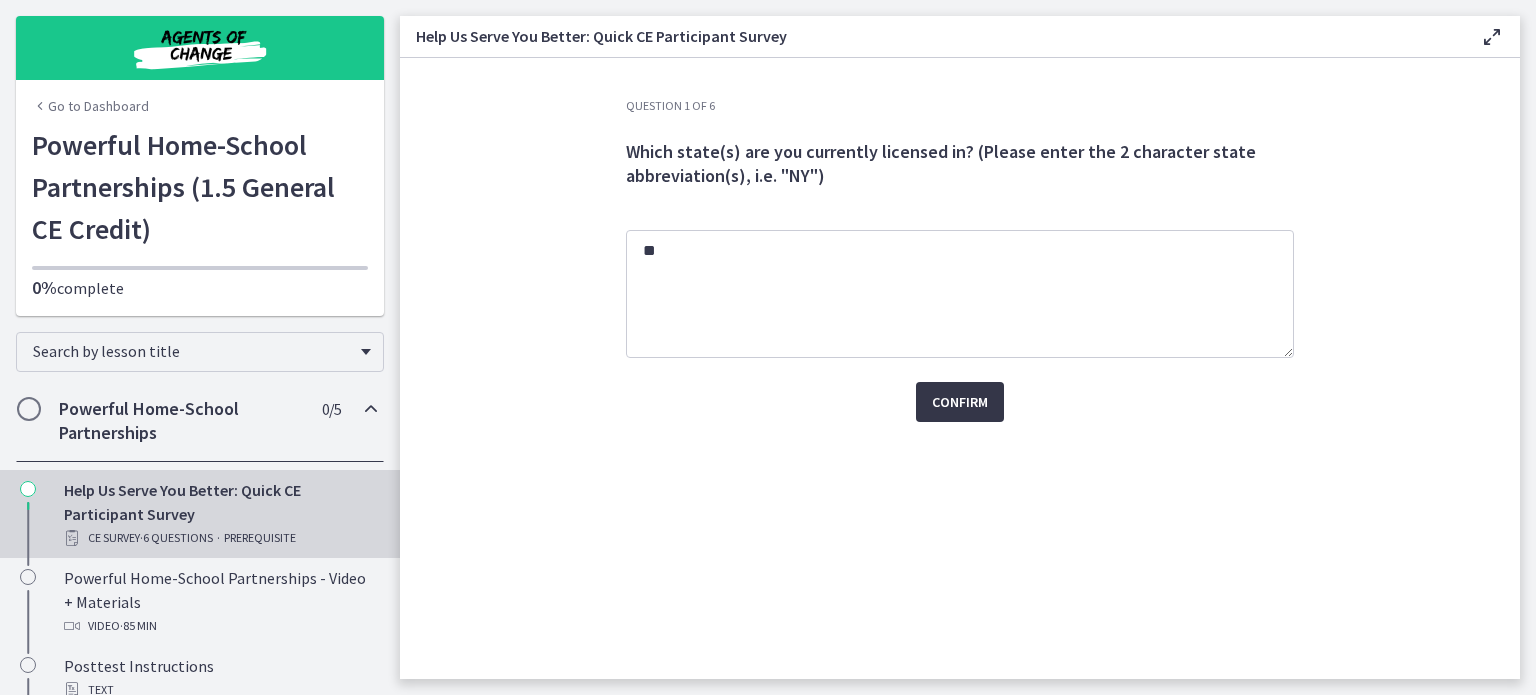 click on "Confirm" at bounding box center [960, 402] 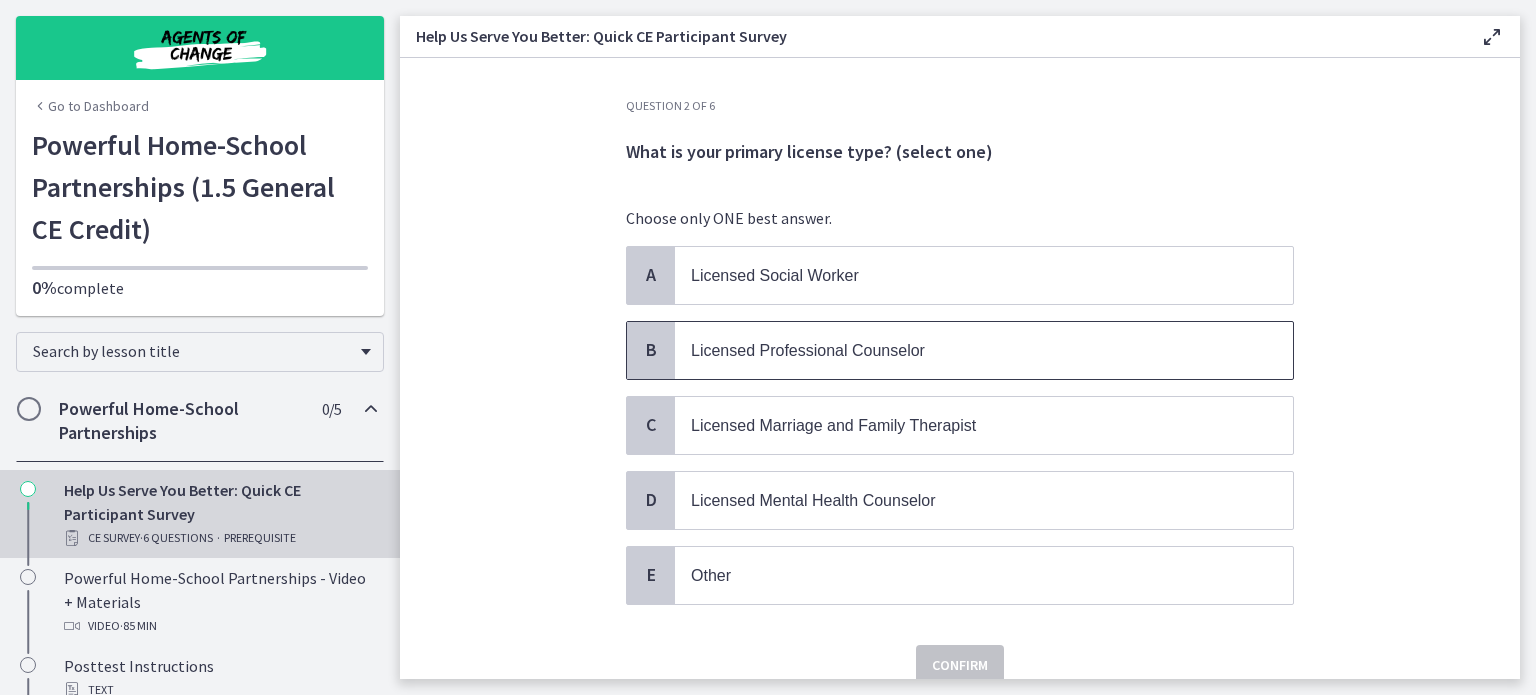 scroll, scrollTop: 78, scrollLeft: 0, axis: vertical 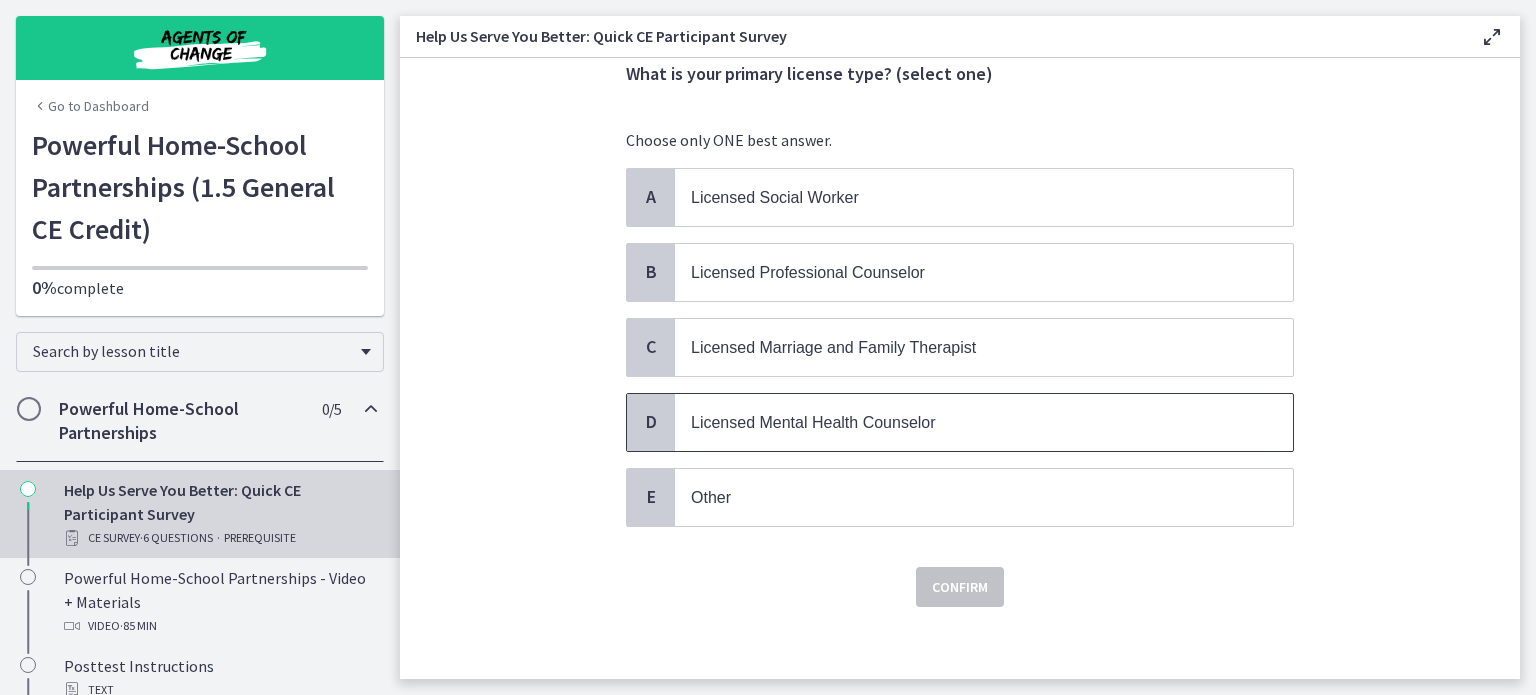 click on "Licensed Mental Health Counselor" at bounding box center (984, 422) 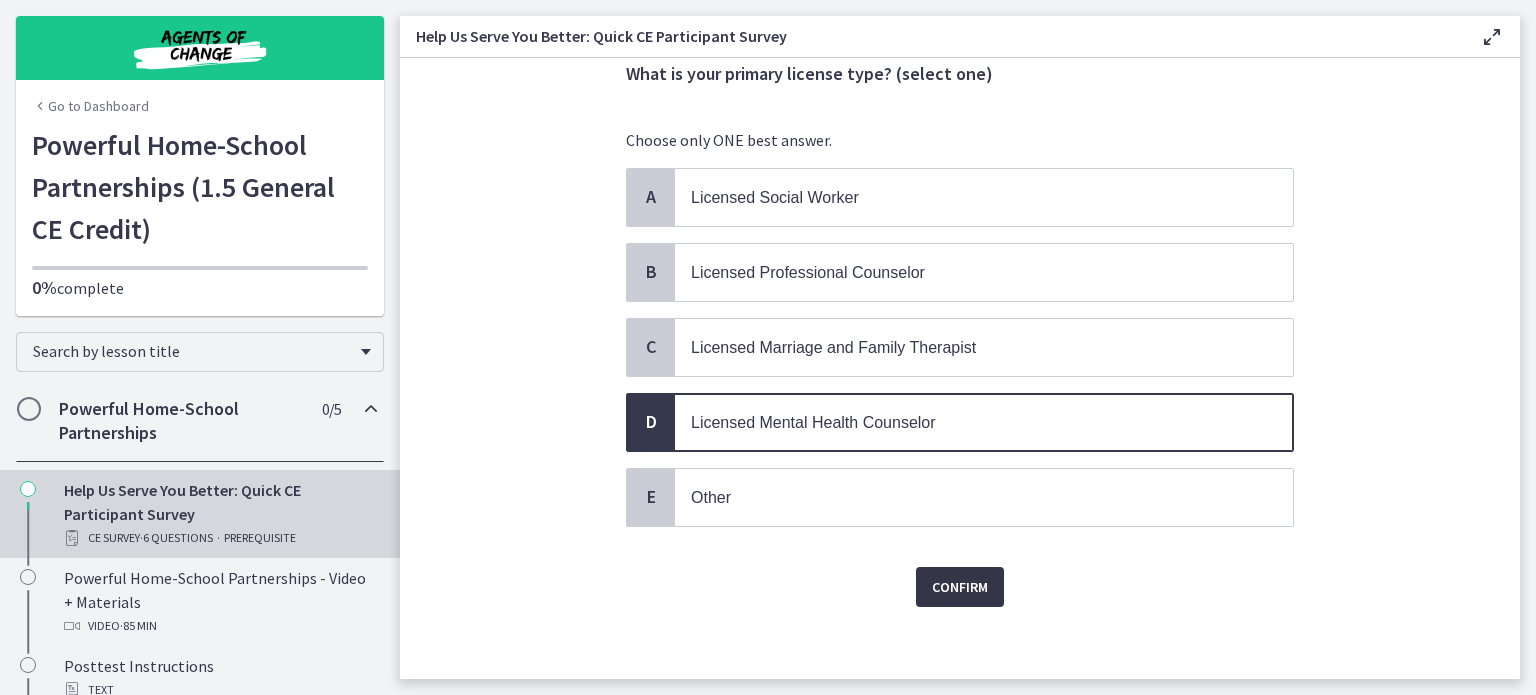 click on "Confirm" at bounding box center [960, 587] 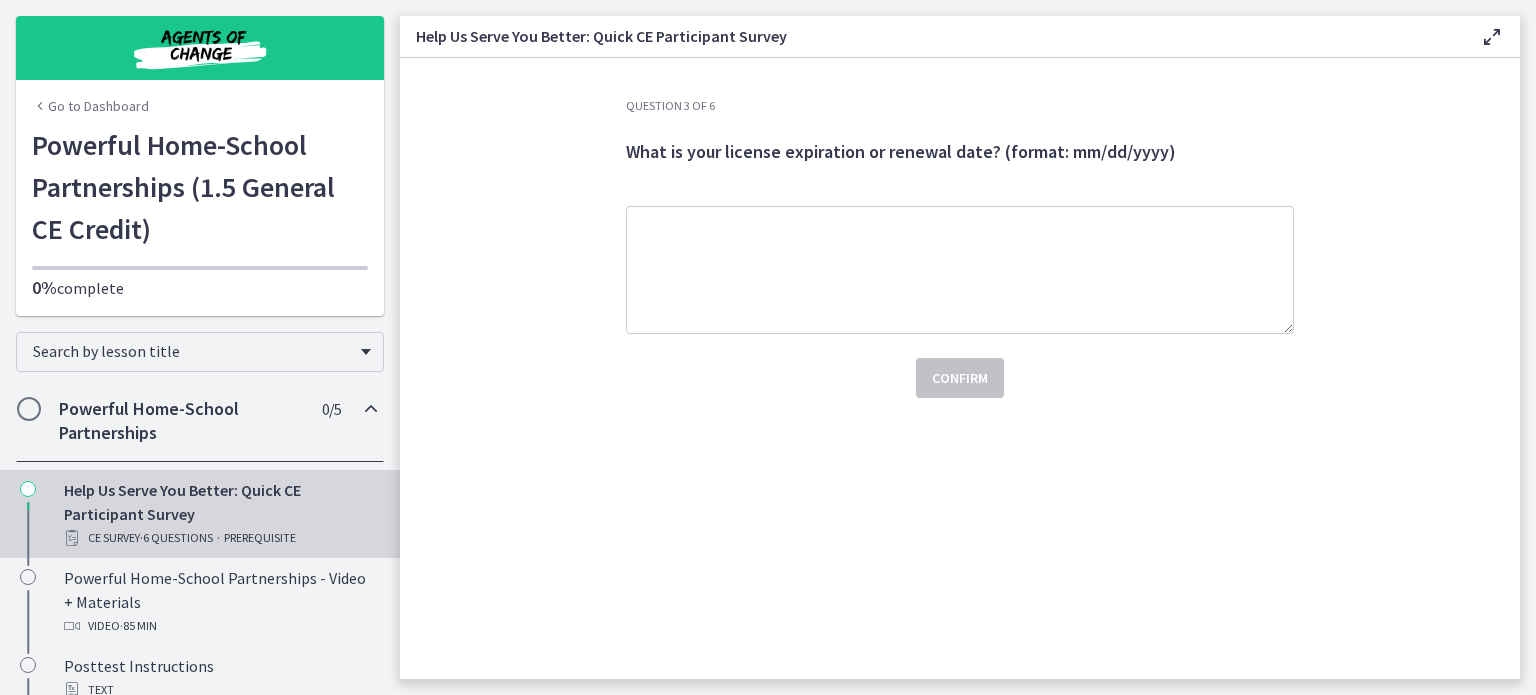 scroll, scrollTop: 0, scrollLeft: 0, axis: both 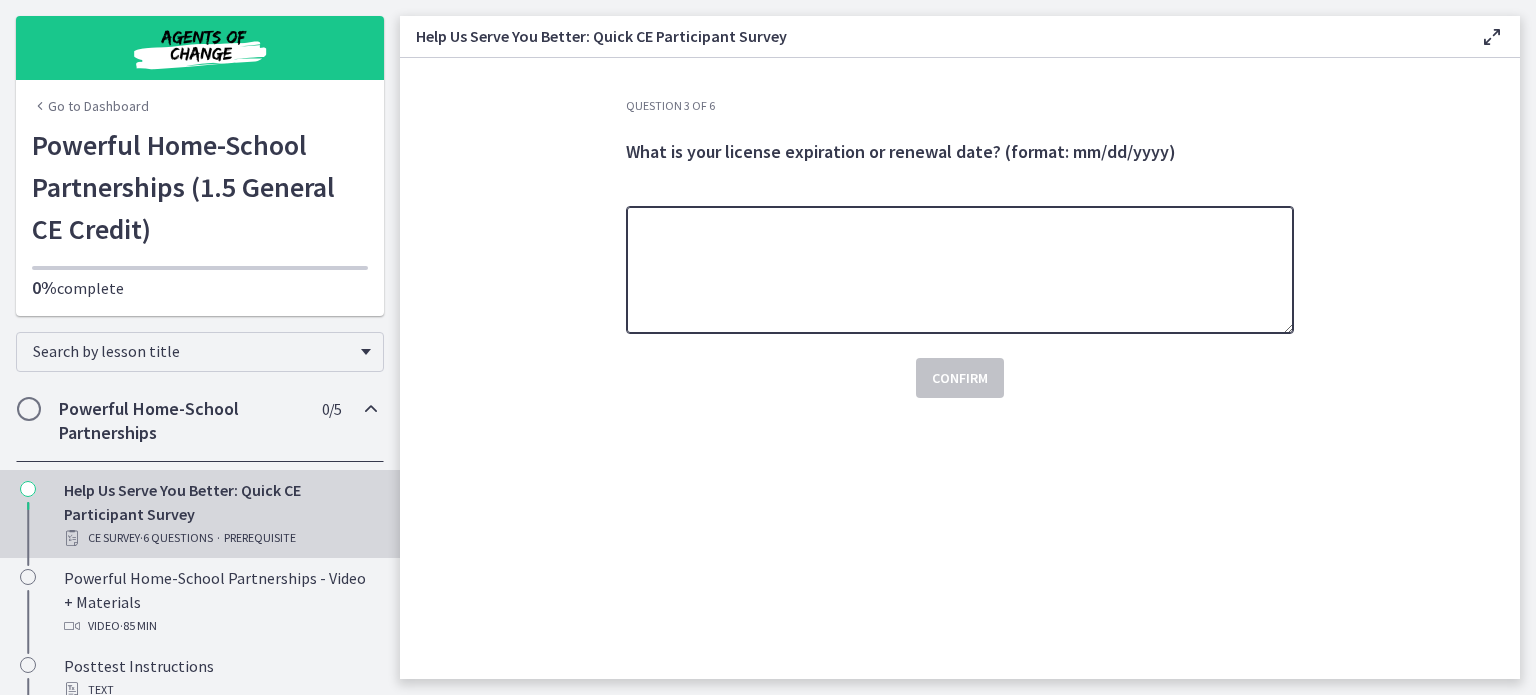 click at bounding box center (960, 270) 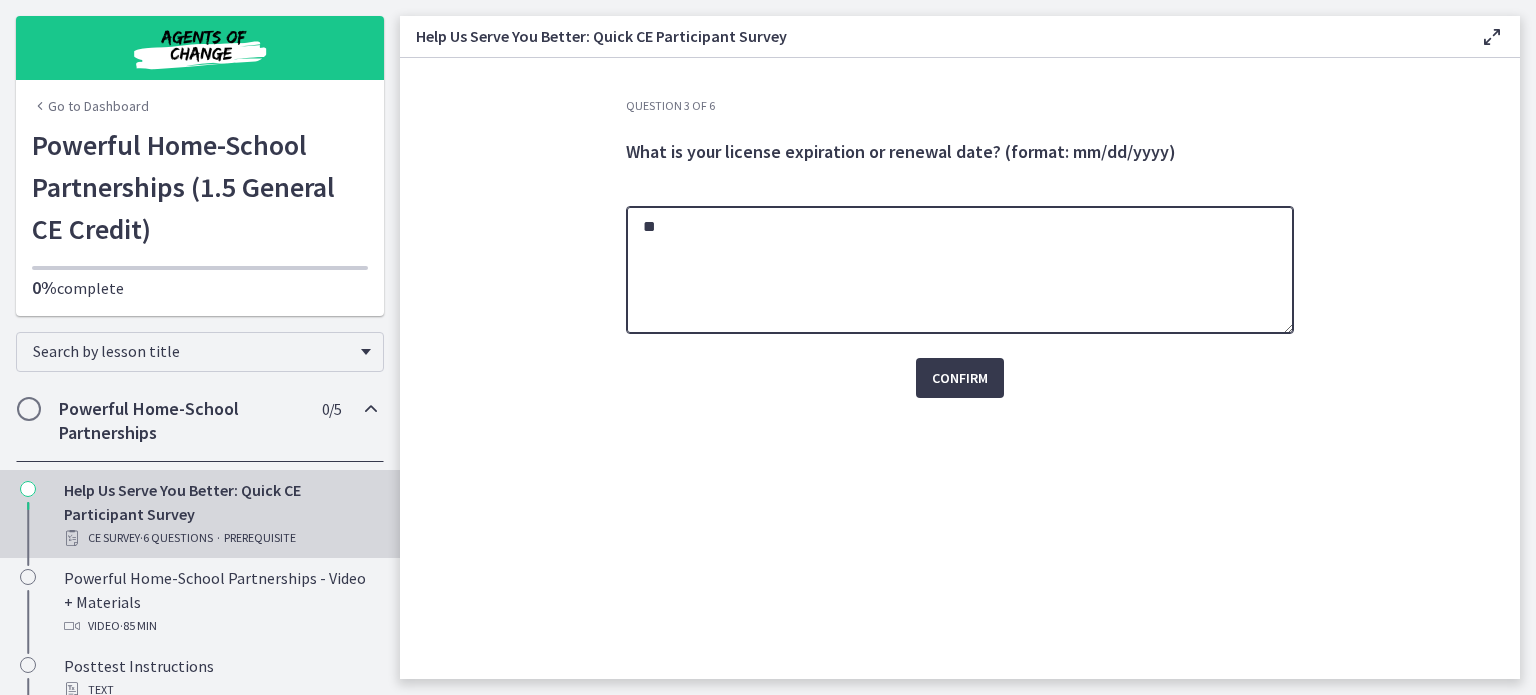 type on "*" 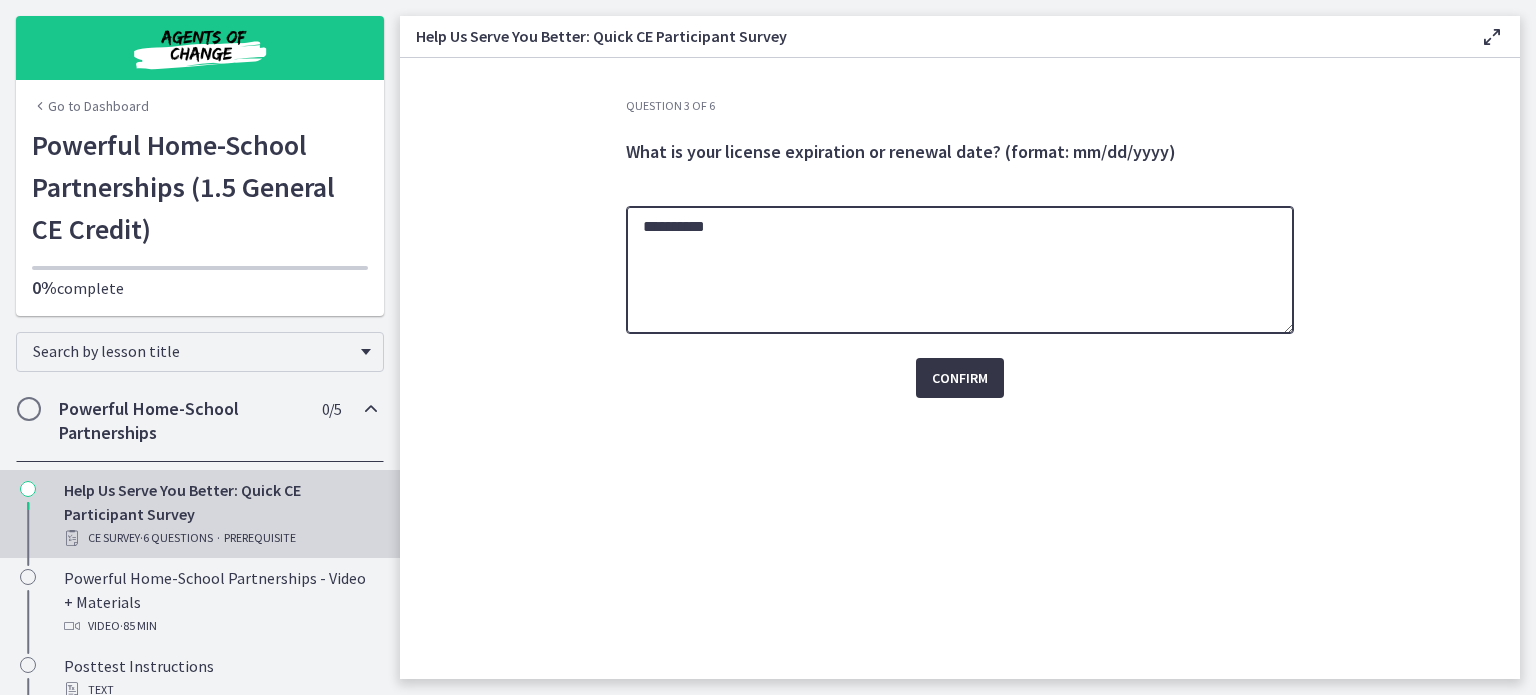 type on "**********" 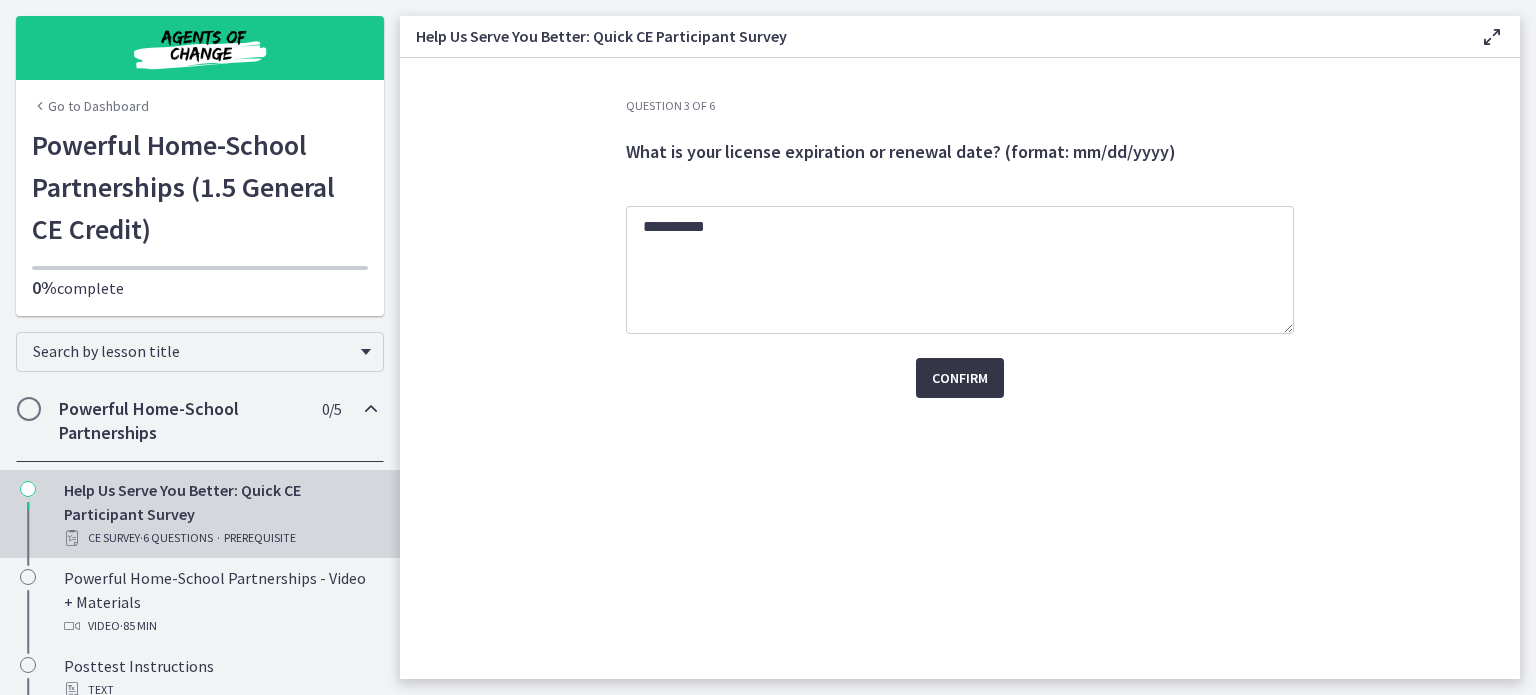 click on "Confirm" at bounding box center (960, 378) 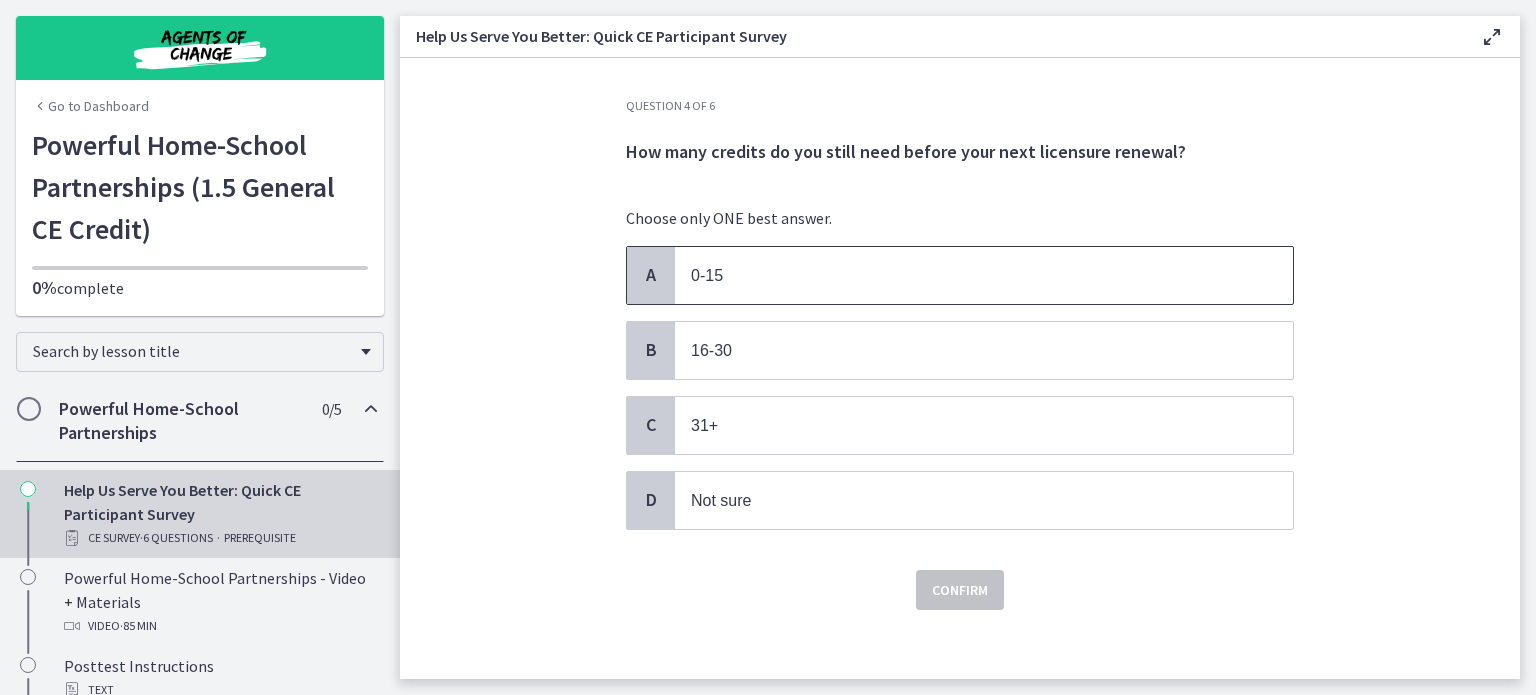 click on "0-15" at bounding box center [964, 275] 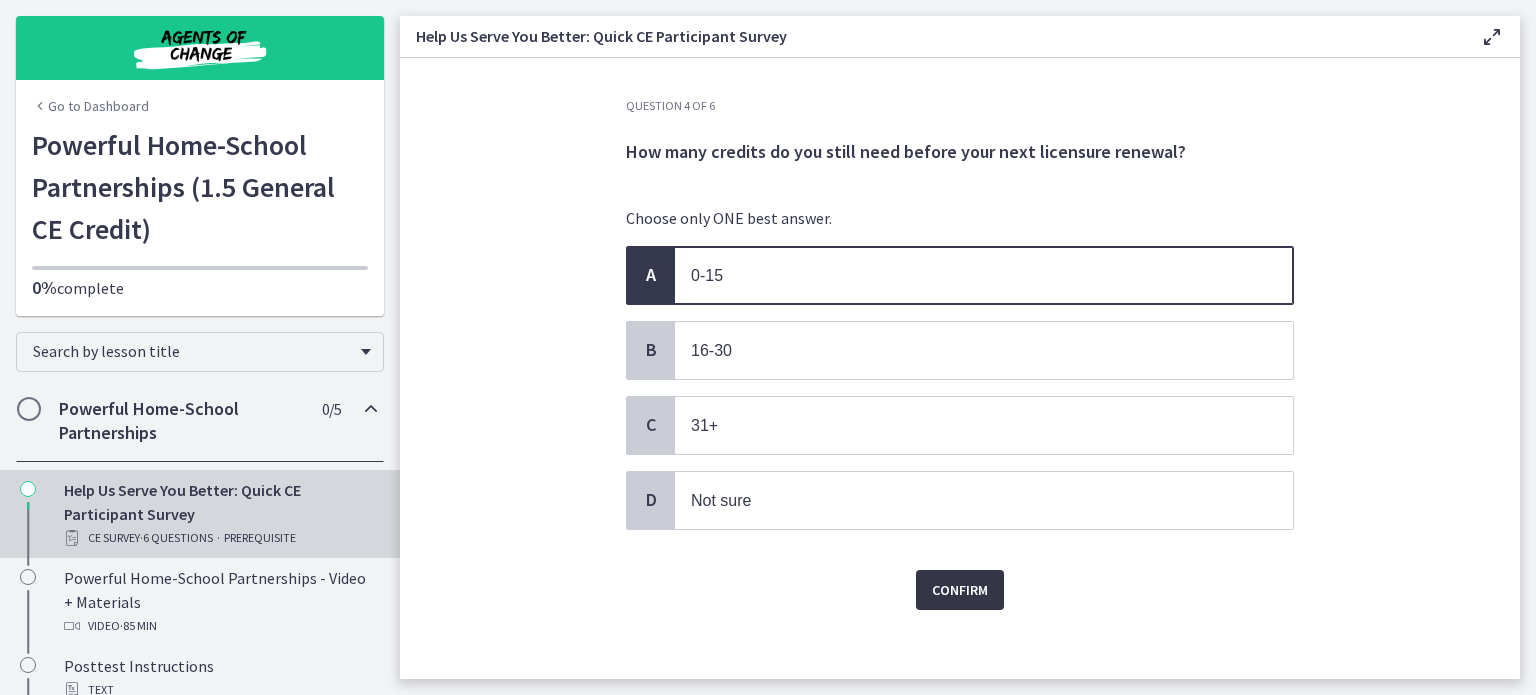 click on "Confirm" at bounding box center [960, 590] 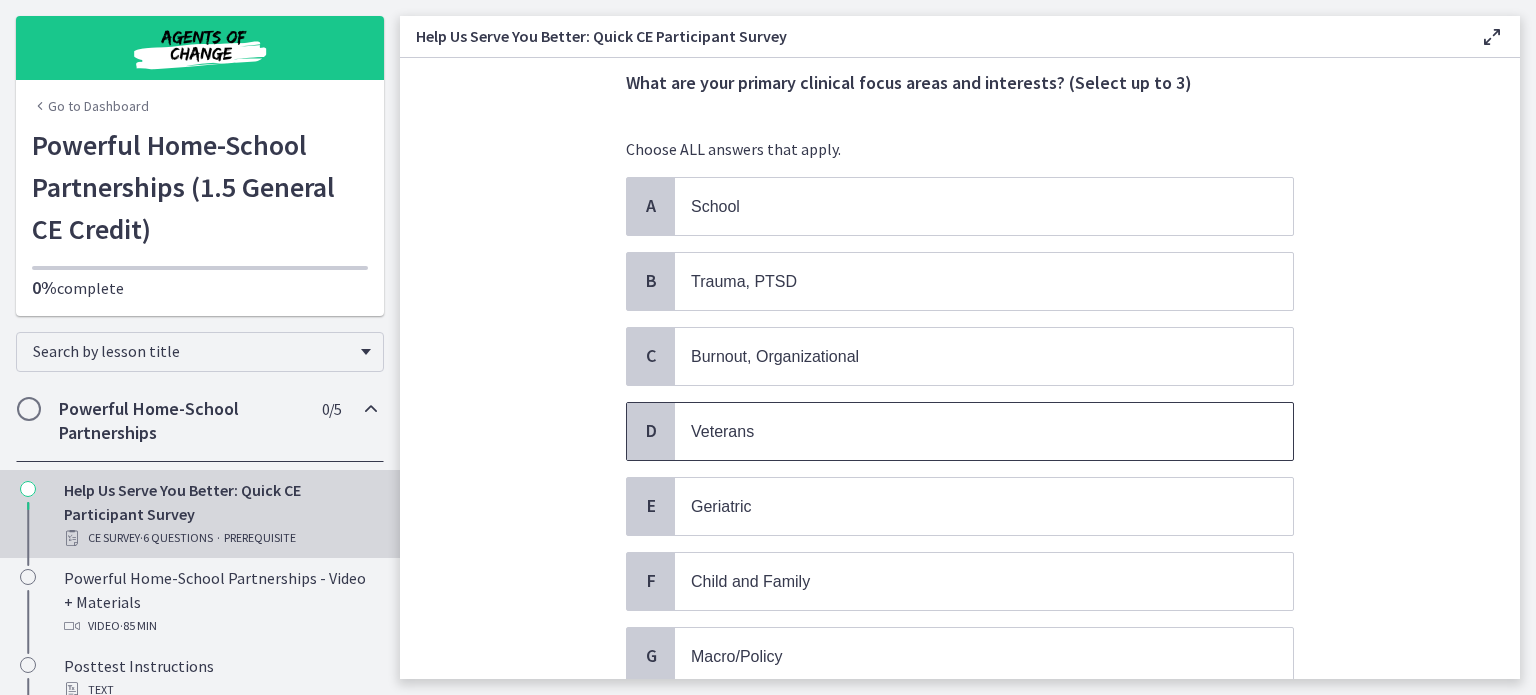 scroll, scrollTop: 100, scrollLeft: 0, axis: vertical 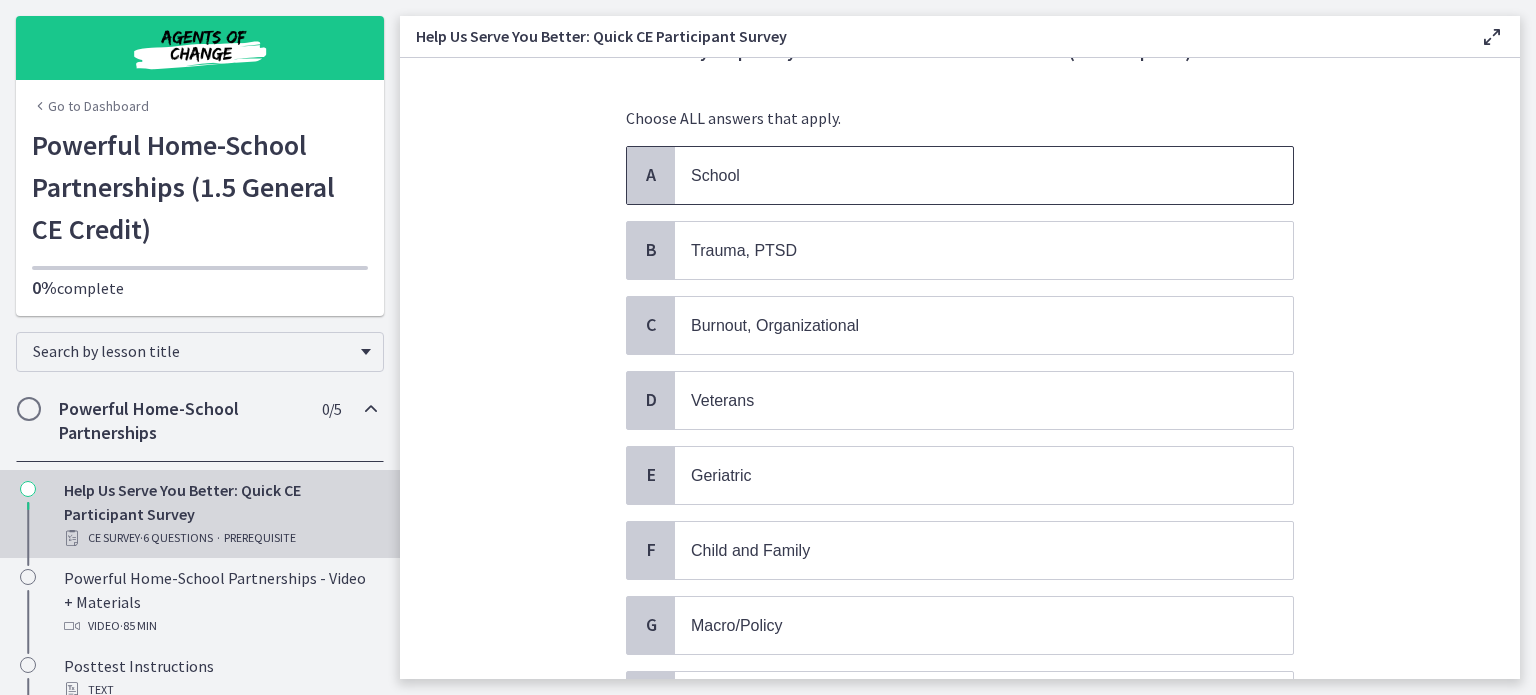 click on "School" at bounding box center (984, 175) 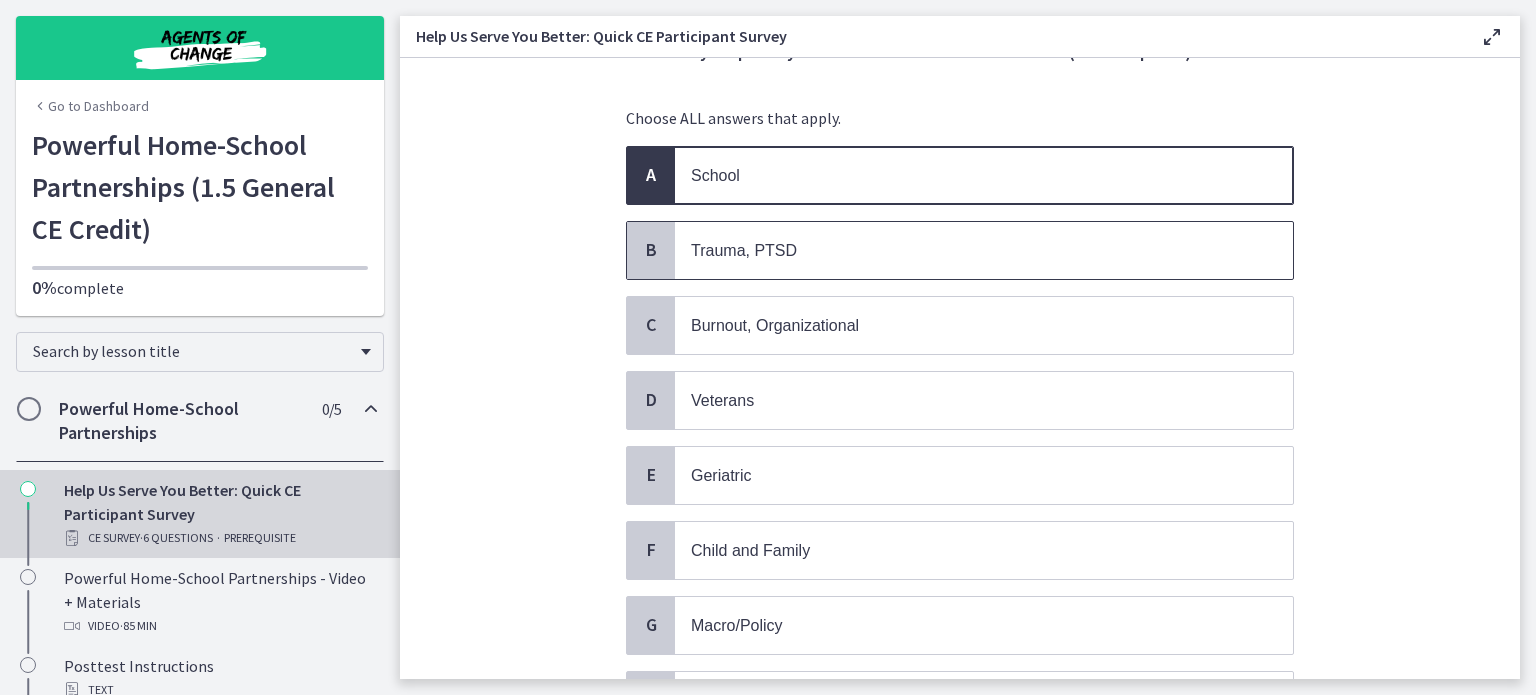 click on "Trauma, PTSD" at bounding box center (984, 250) 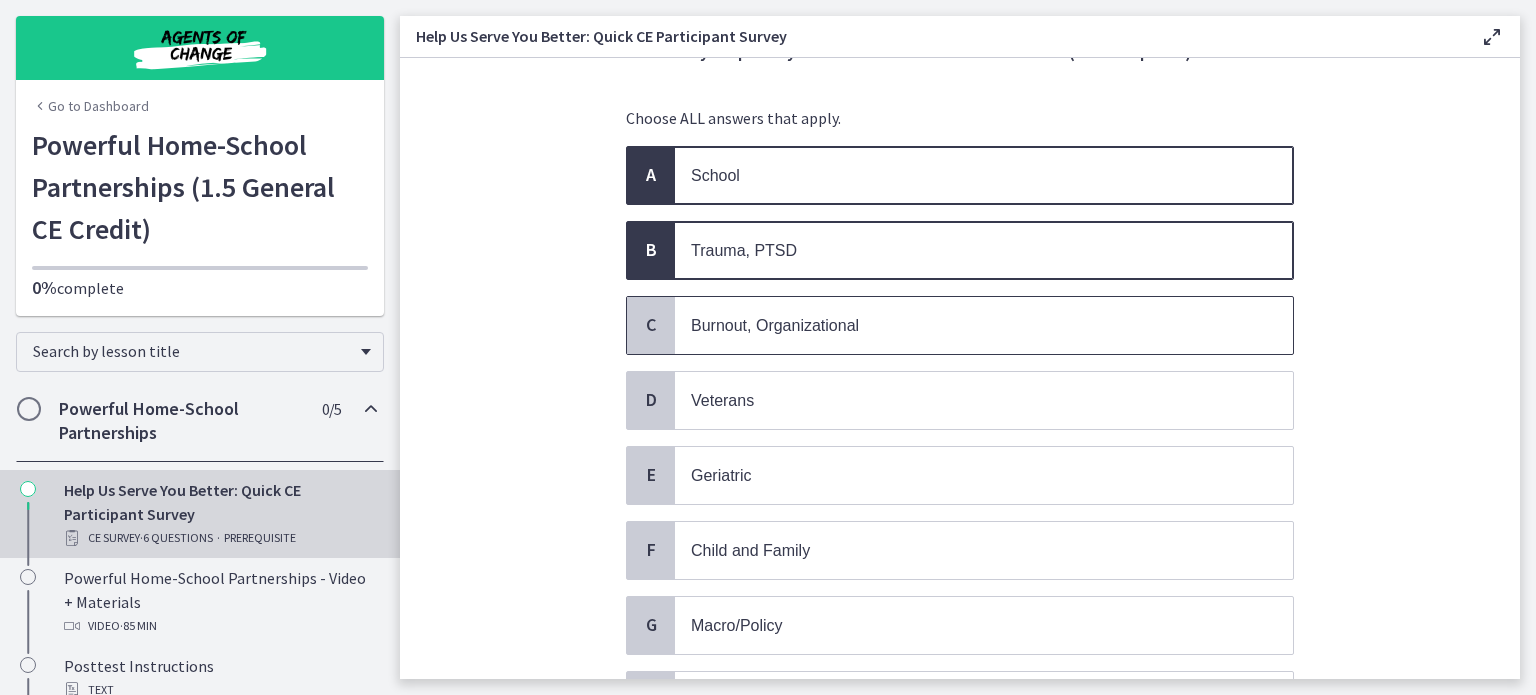 click on "Burnout, Organizational" at bounding box center [964, 325] 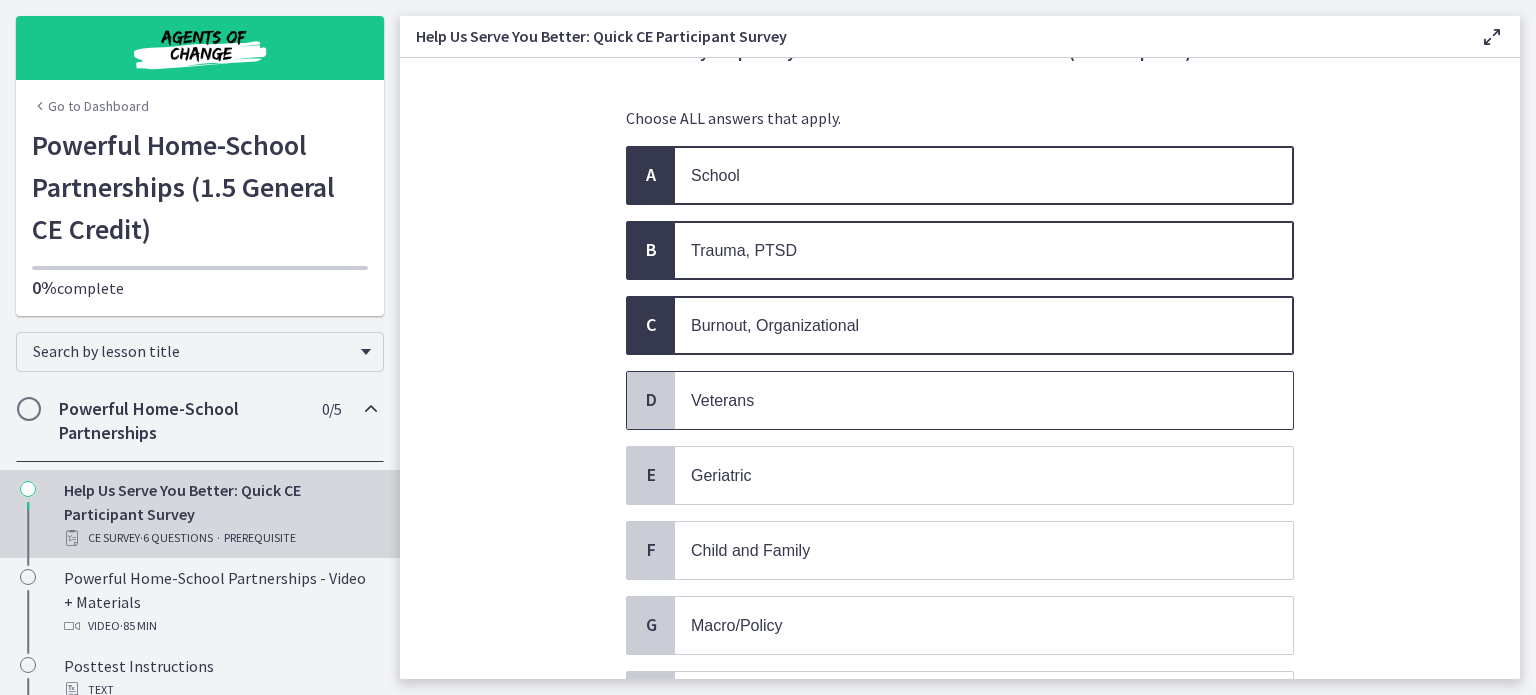 click on "Veterans" at bounding box center (964, 400) 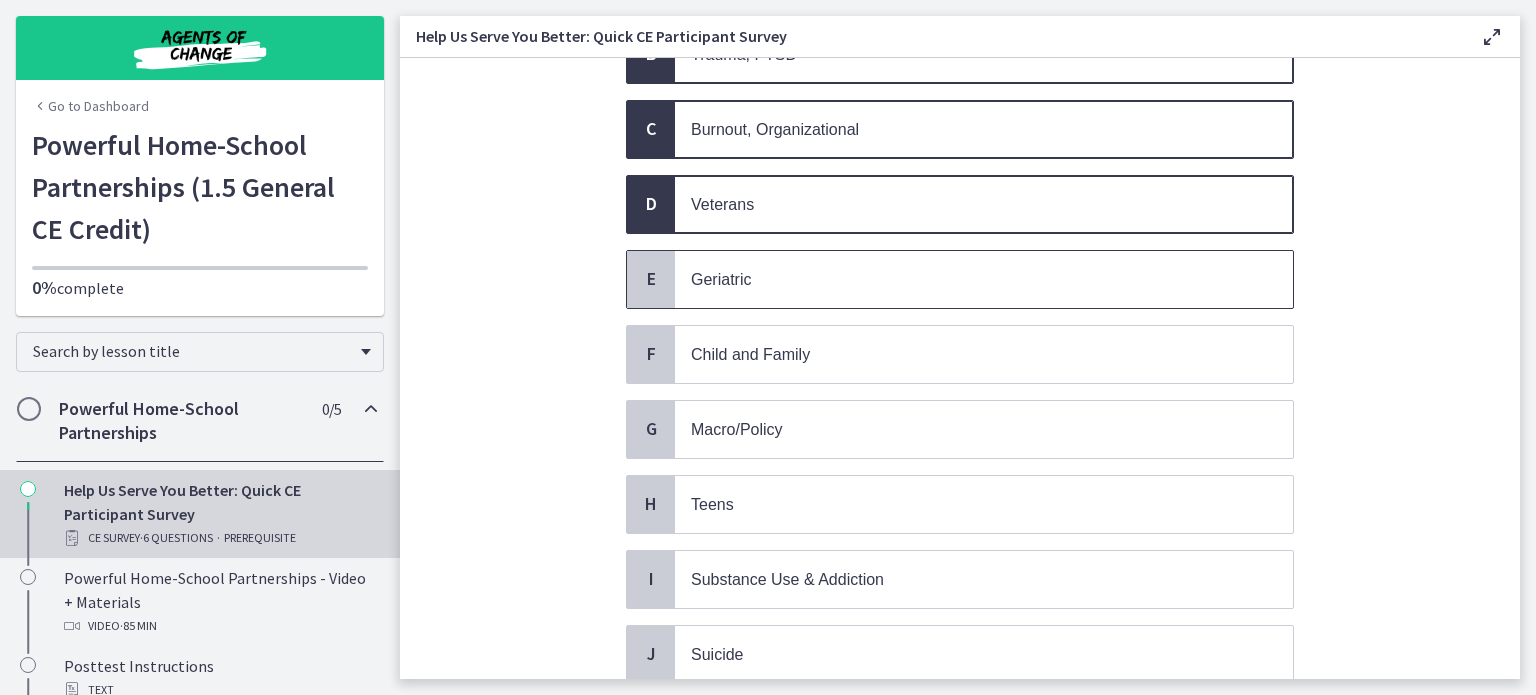 scroll, scrollTop: 300, scrollLeft: 0, axis: vertical 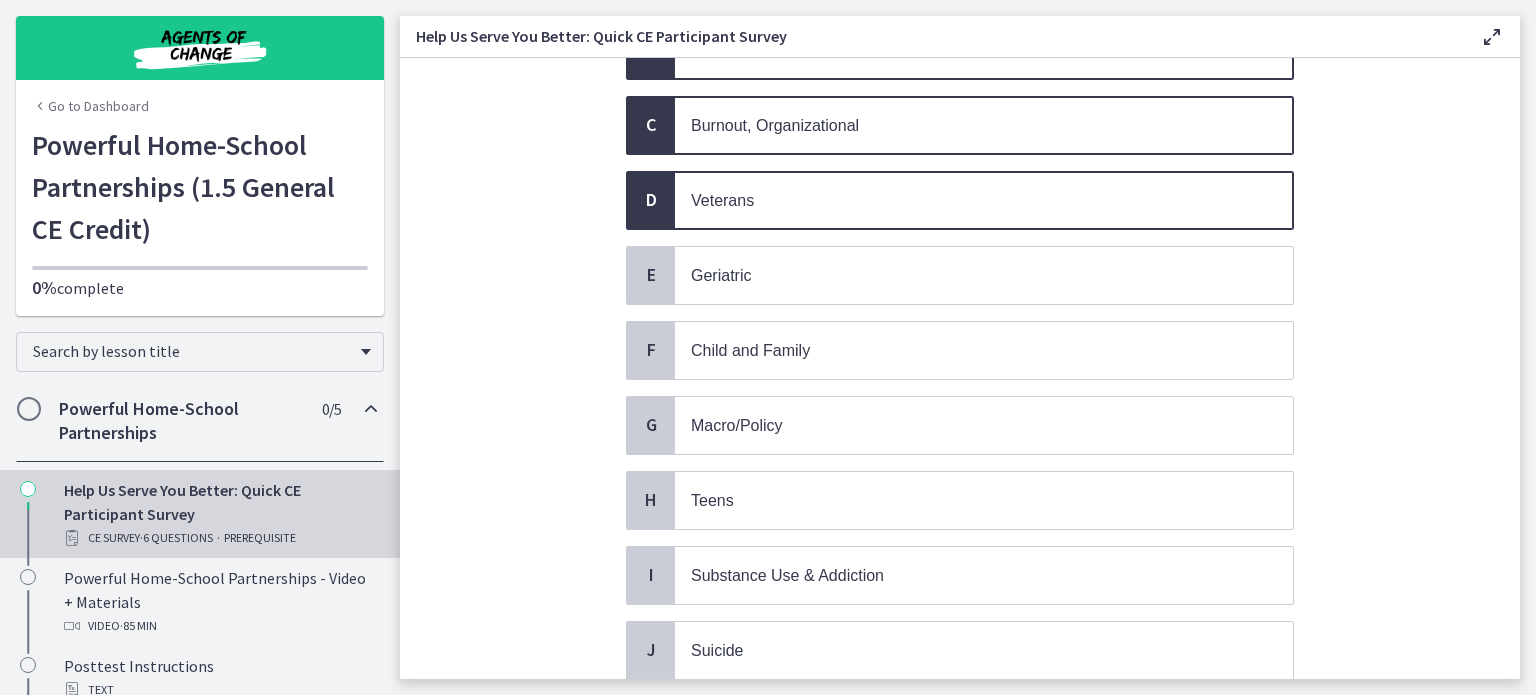 click on "A
School
B
Trauma, PTSD
C
Burnout, Organizational
D
Veterans
E
Geriatric
F
Child and Family
G
Macro/Policy
H
Teens
I
Substance Use & Addiction
J
Suicide
K
Neurodivergence & Developmental Disorders
L
LGBTQ+
M
Couples Counseling
N" at bounding box center (960, 500) 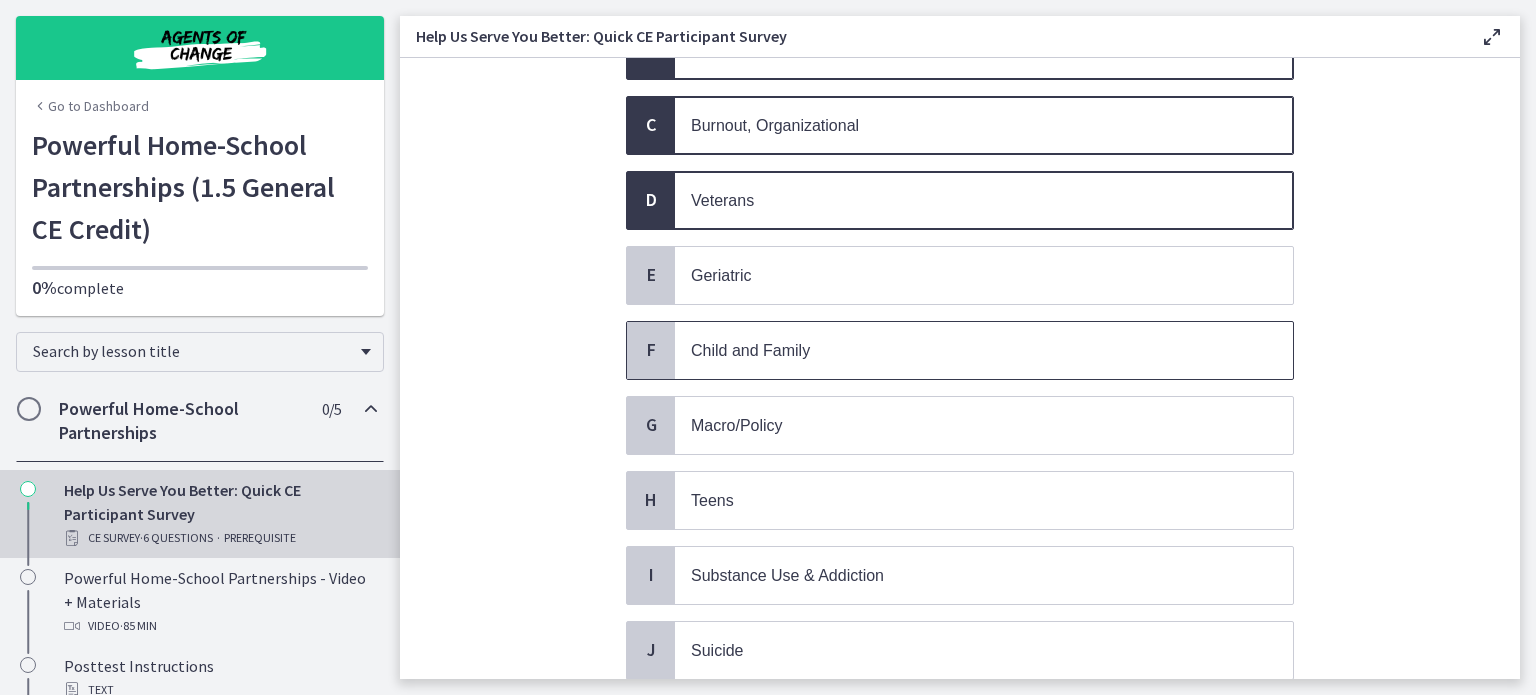click on "Child and Family" at bounding box center (964, 350) 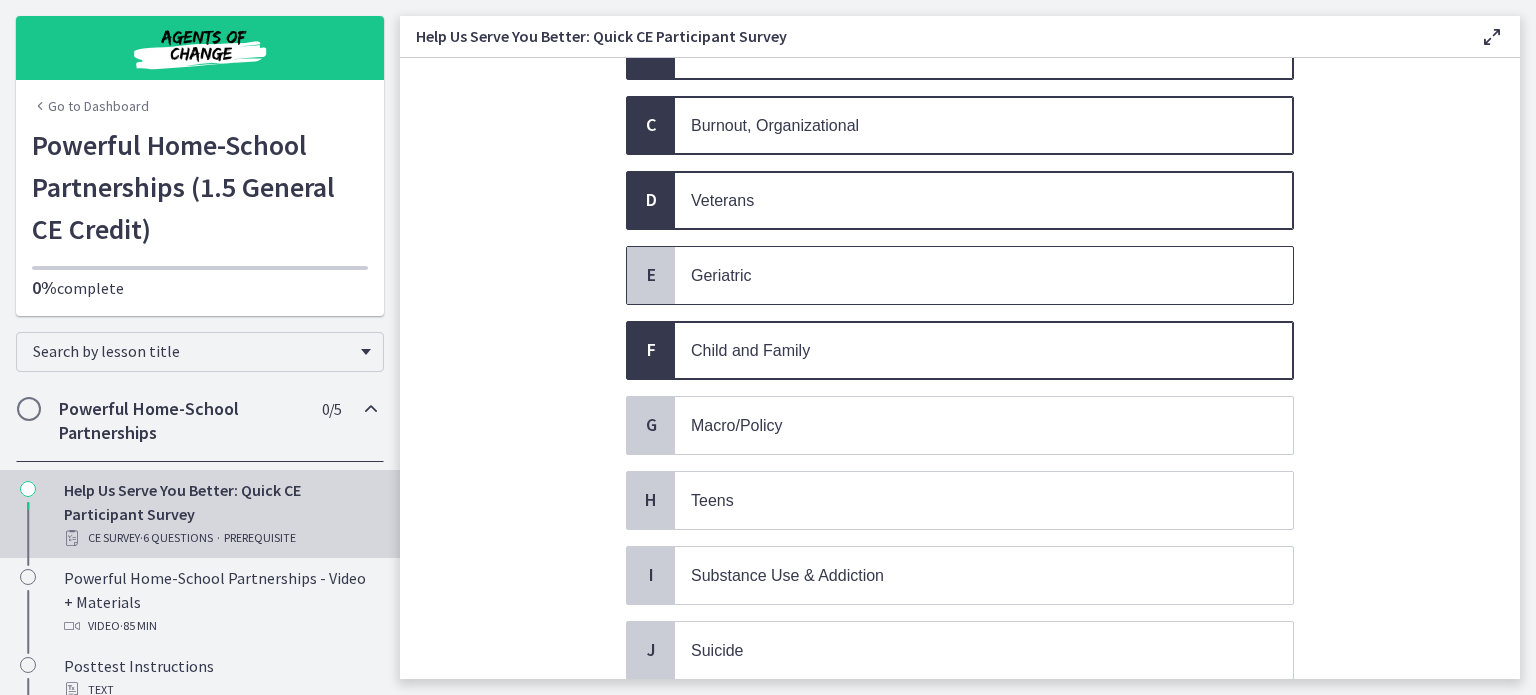 click on "Geriatric" at bounding box center [964, 275] 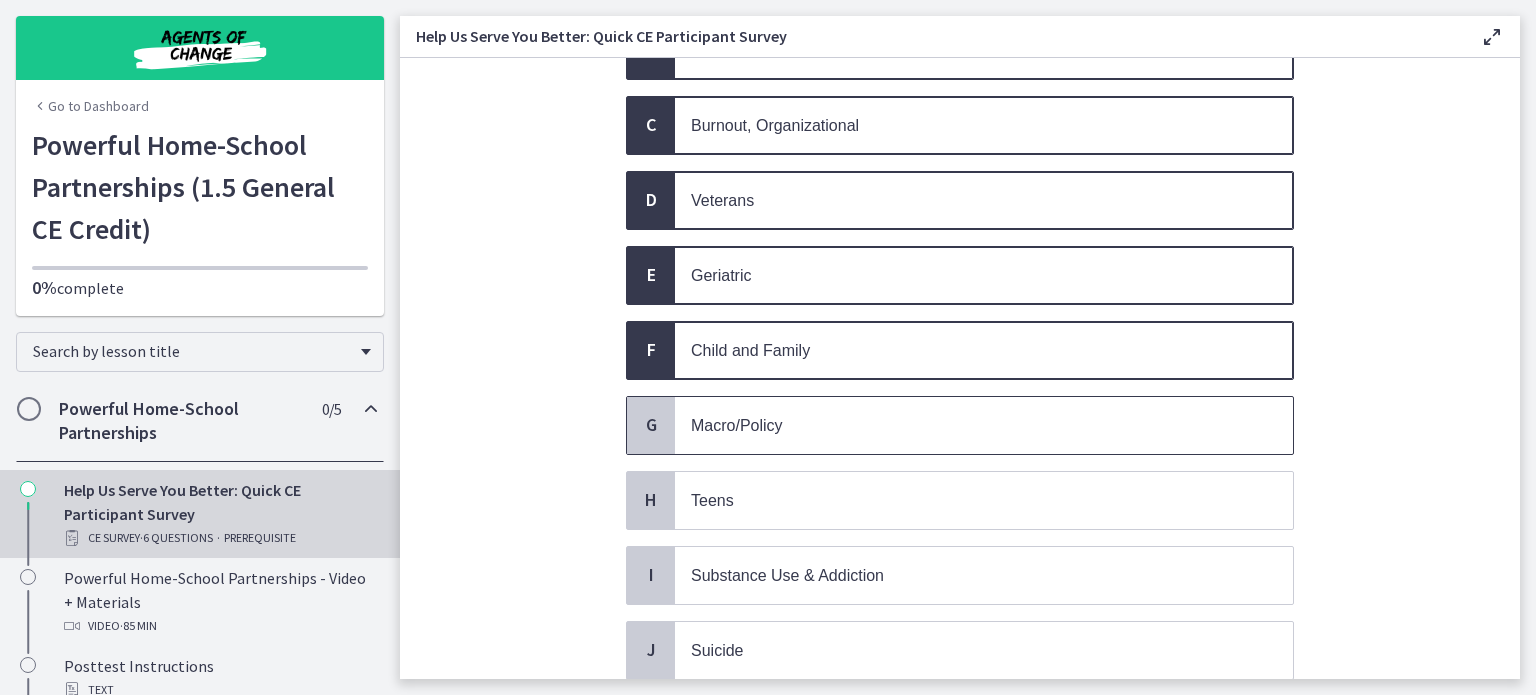 click on "Macro/Policy" at bounding box center (964, 425) 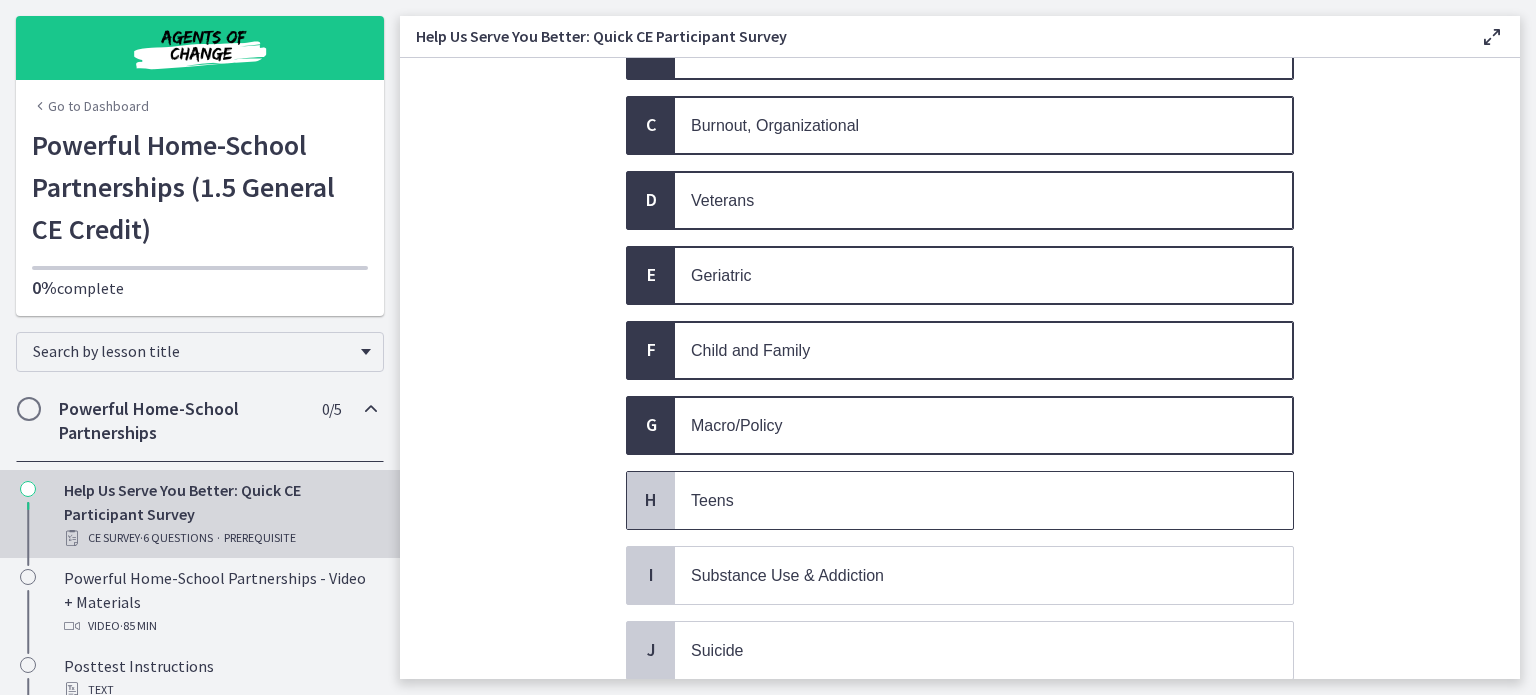 click on "Teens" at bounding box center [964, 500] 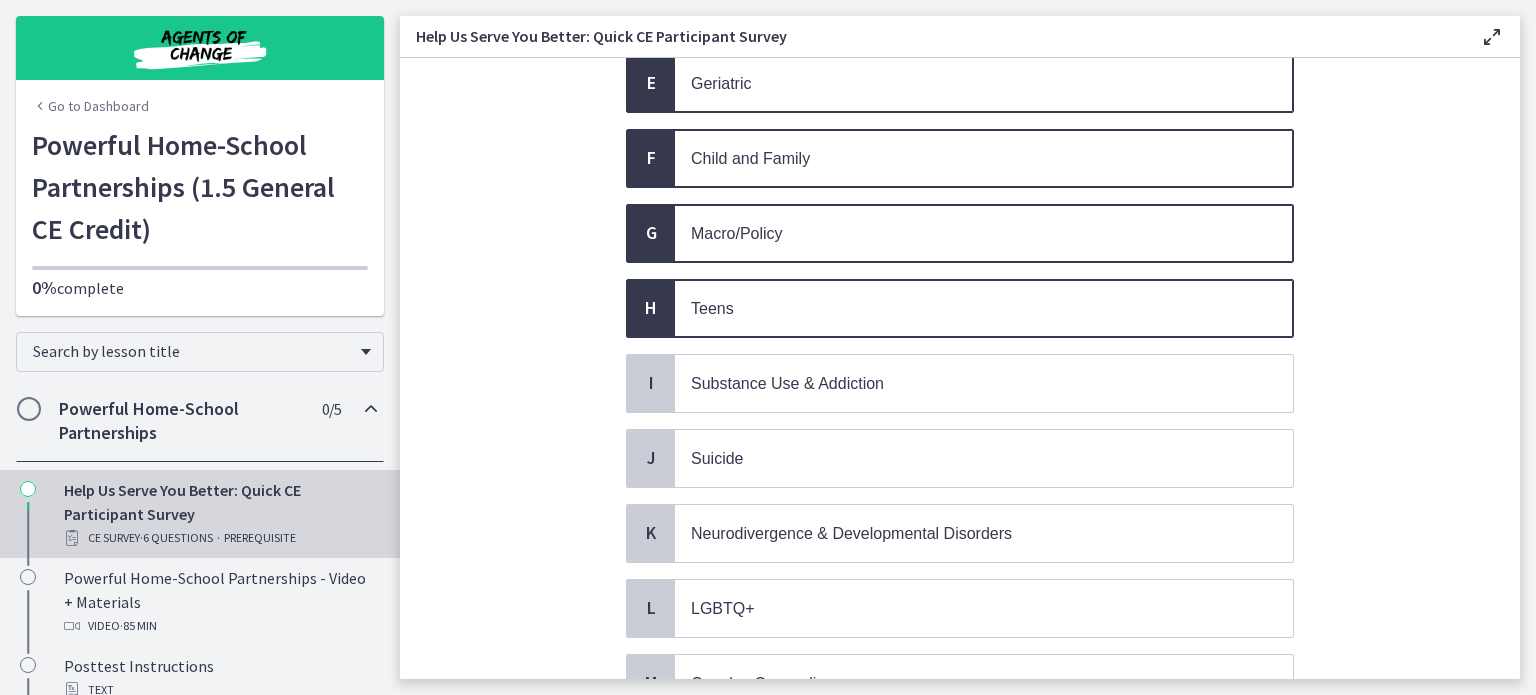 scroll, scrollTop: 600, scrollLeft: 0, axis: vertical 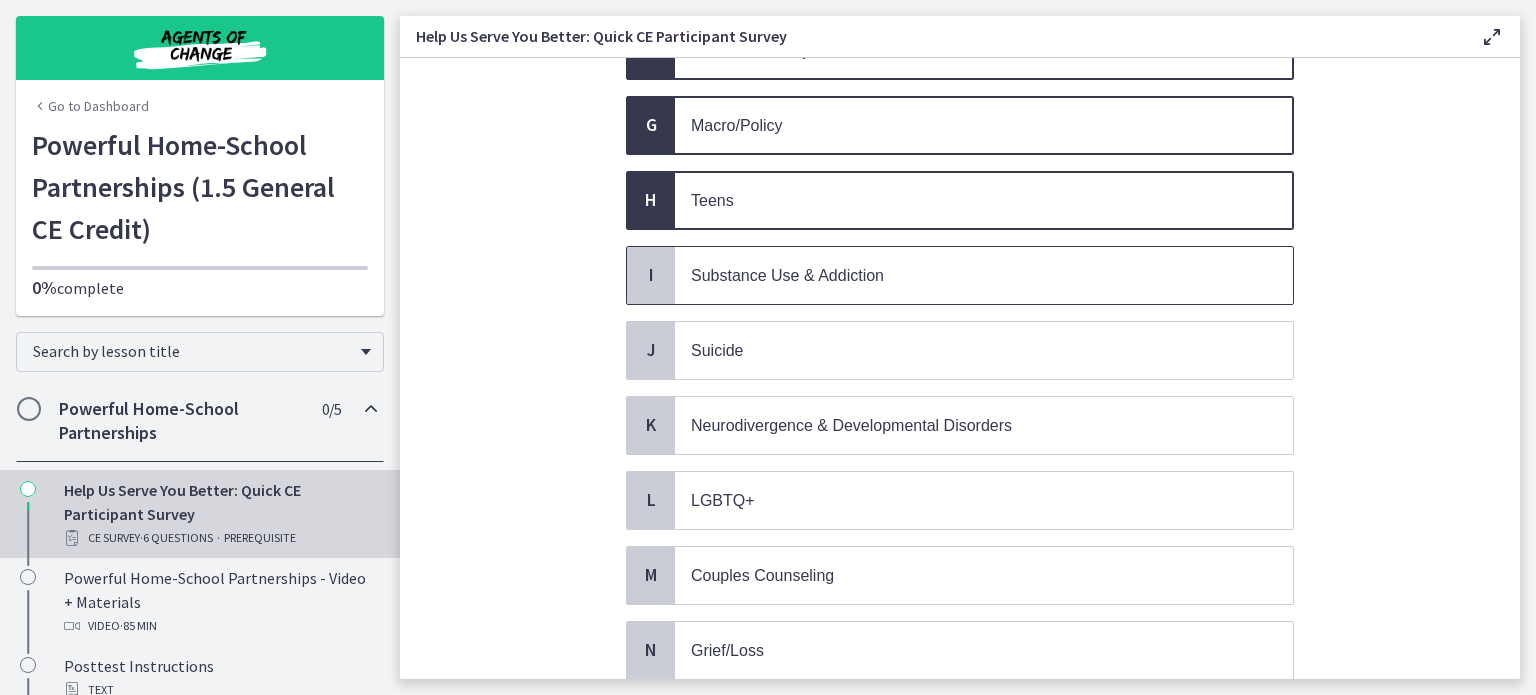 click on "Substance Use & Addiction" at bounding box center (787, 275) 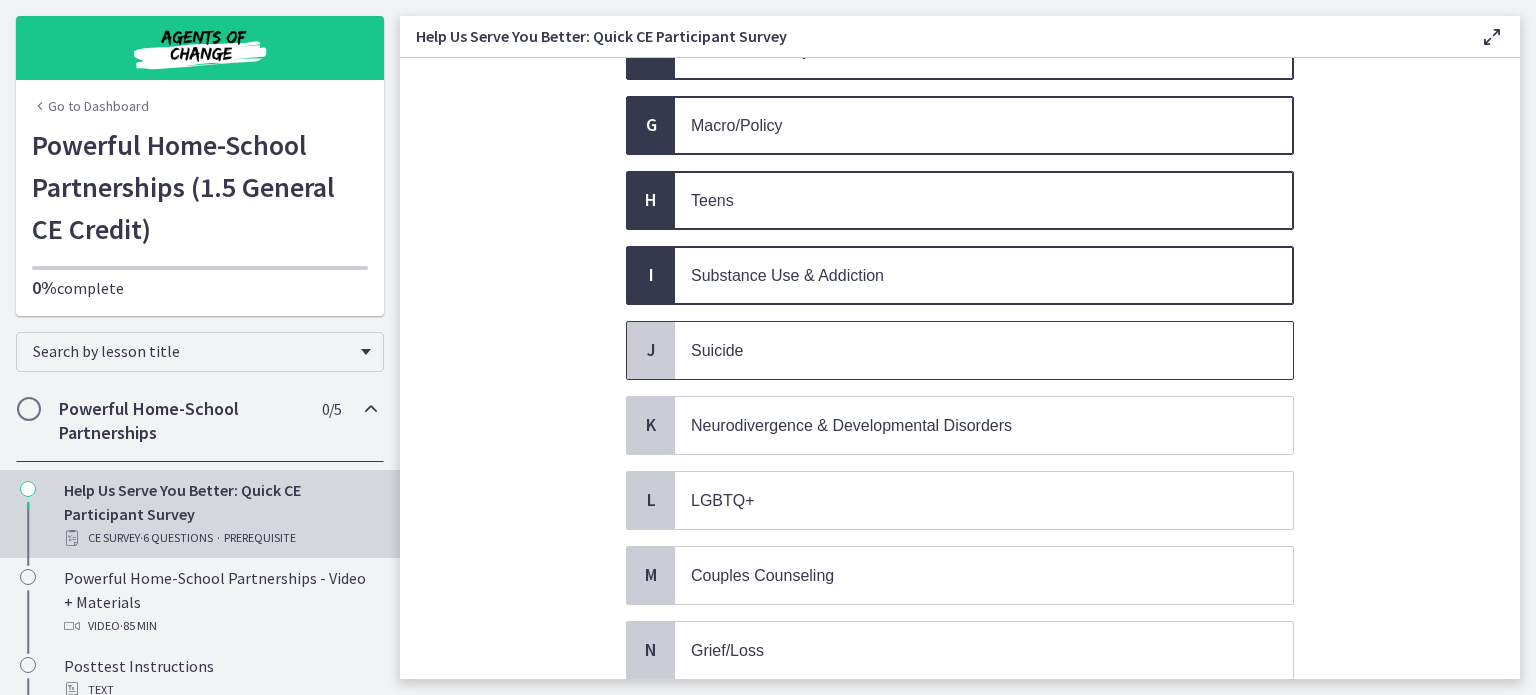 click on "Suicide" at bounding box center (964, 350) 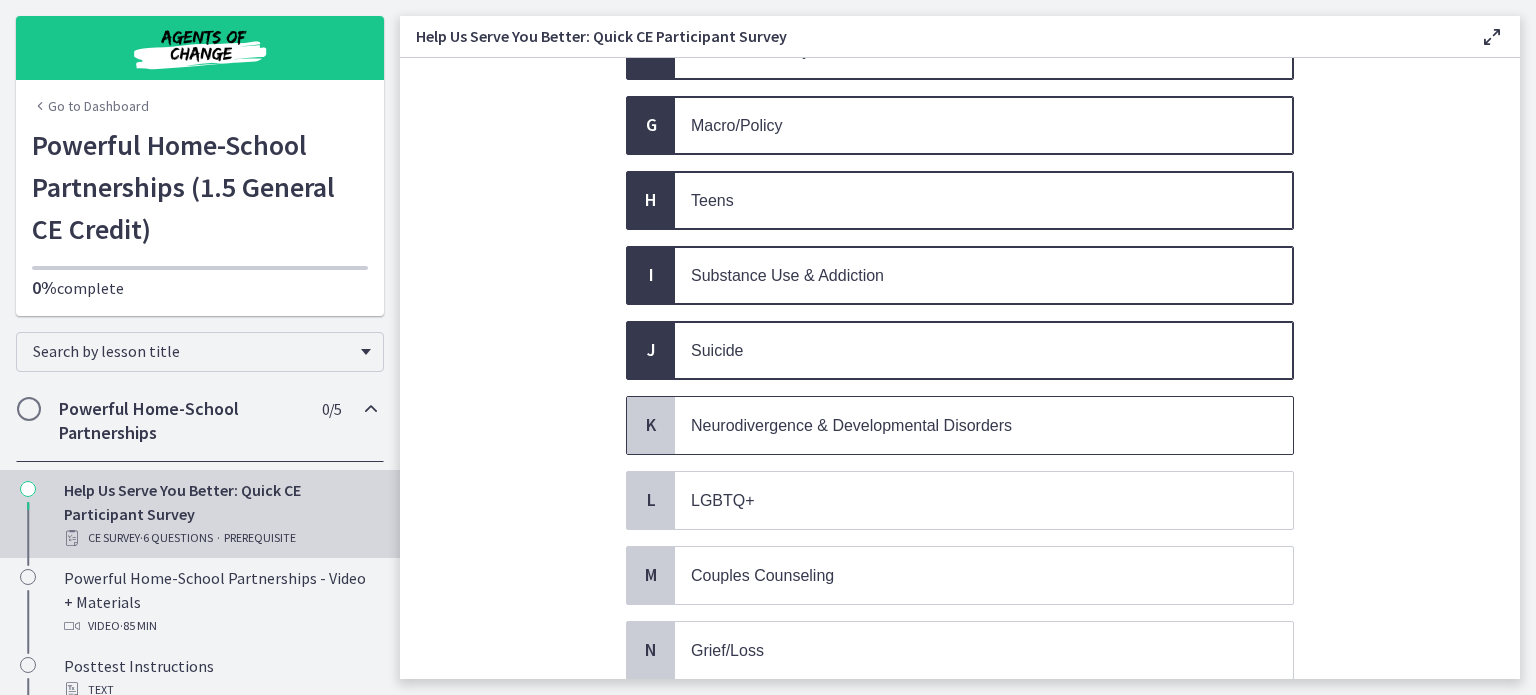 click on "Neurodivergence & Developmental Disorders" at bounding box center [851, 425] 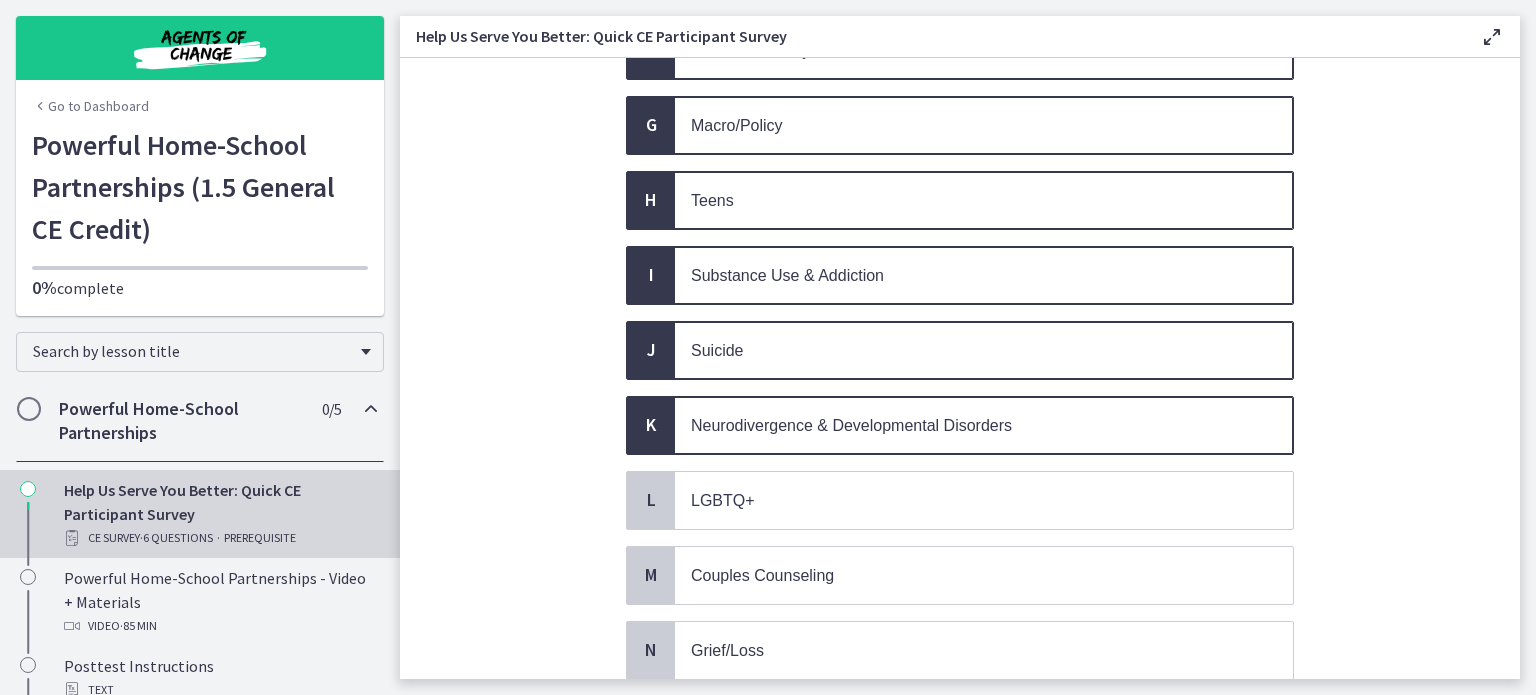 click on "Macro/Policy" at bounding box center [964, 125] 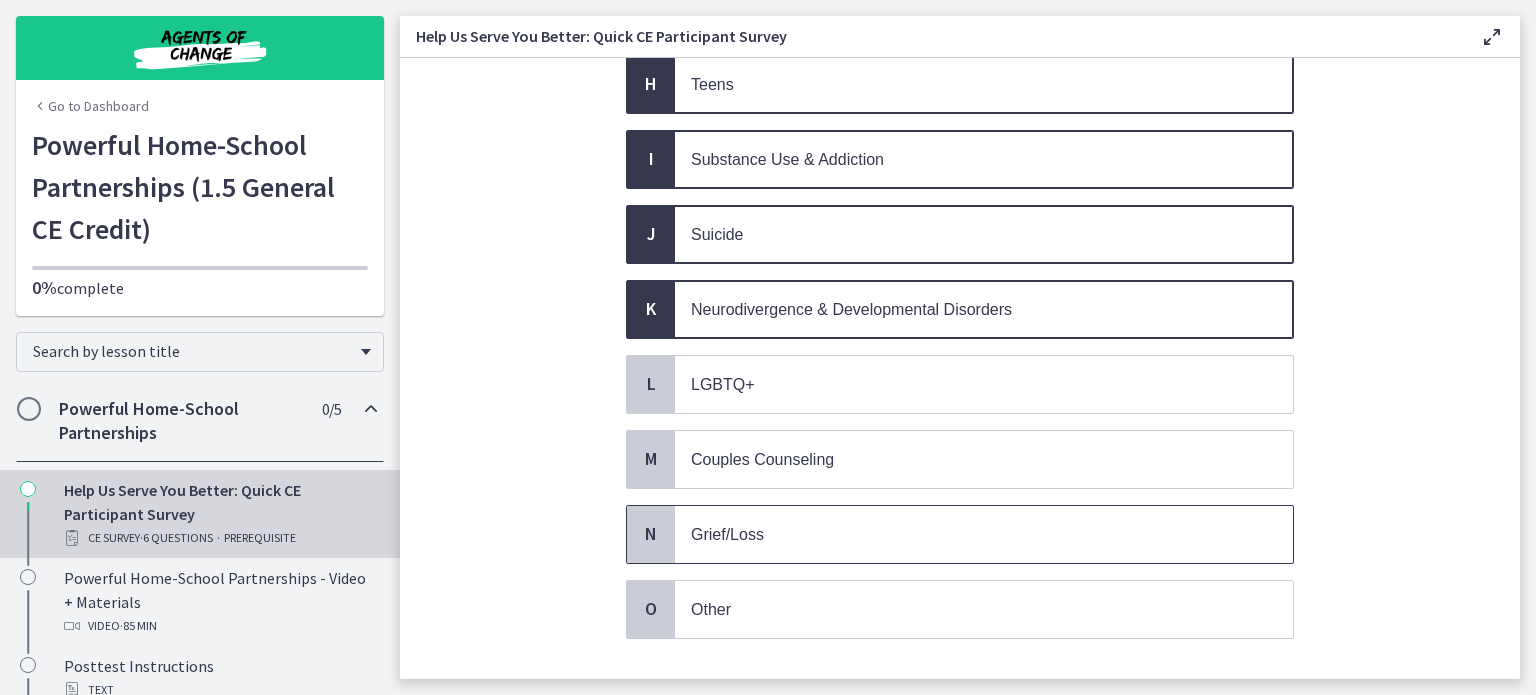 scroll, scrollTop: 800, scrollLeft: 0, axis: vertical 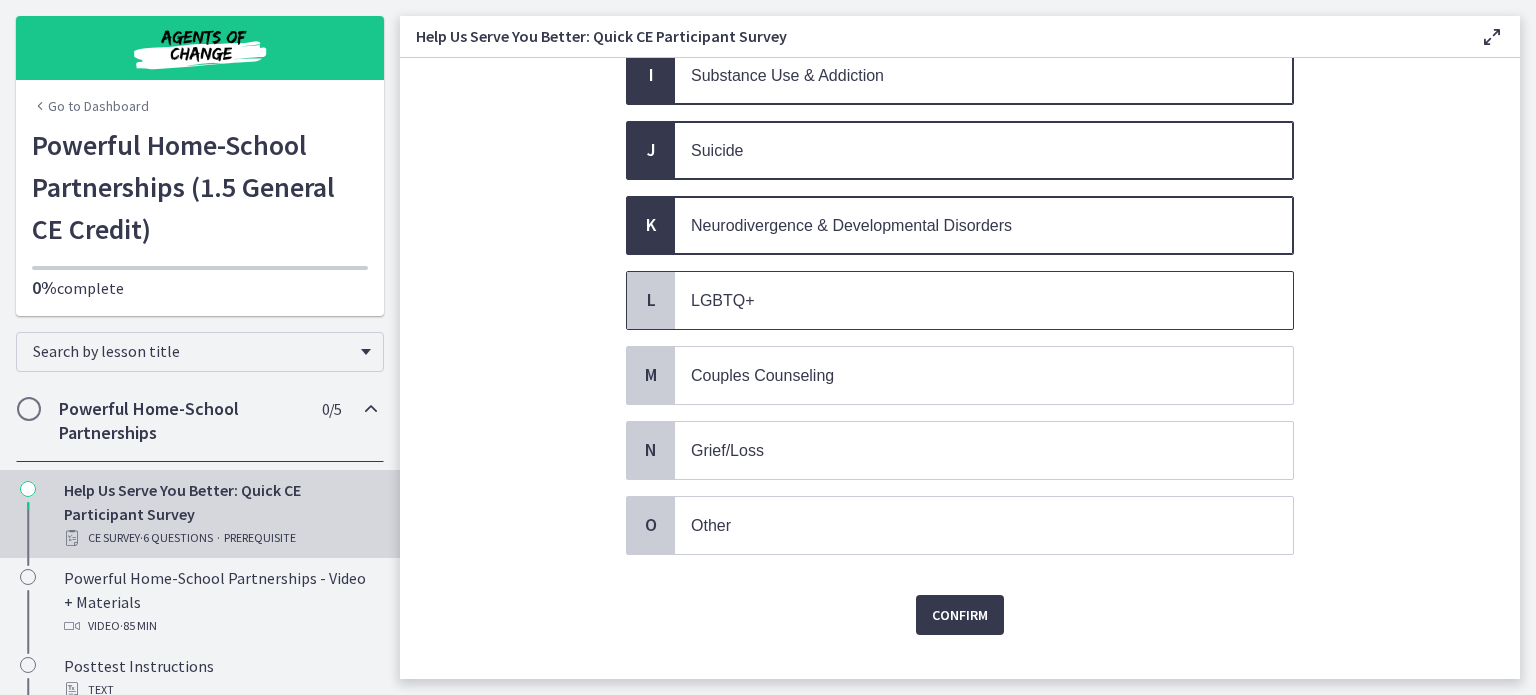 click on "LGBTQ+" at bounding box center (964, 300) 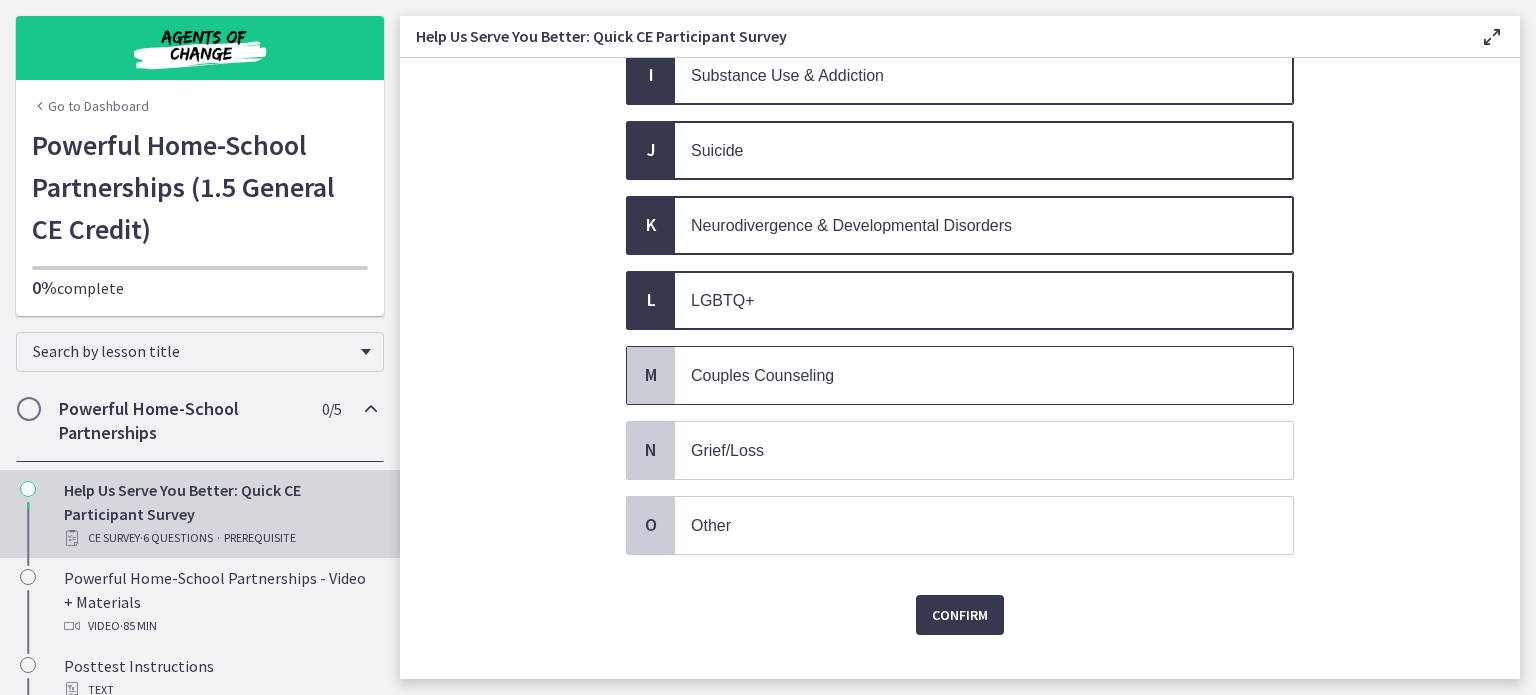 click on "Couples Counseling" at bounding box center [964, 375] 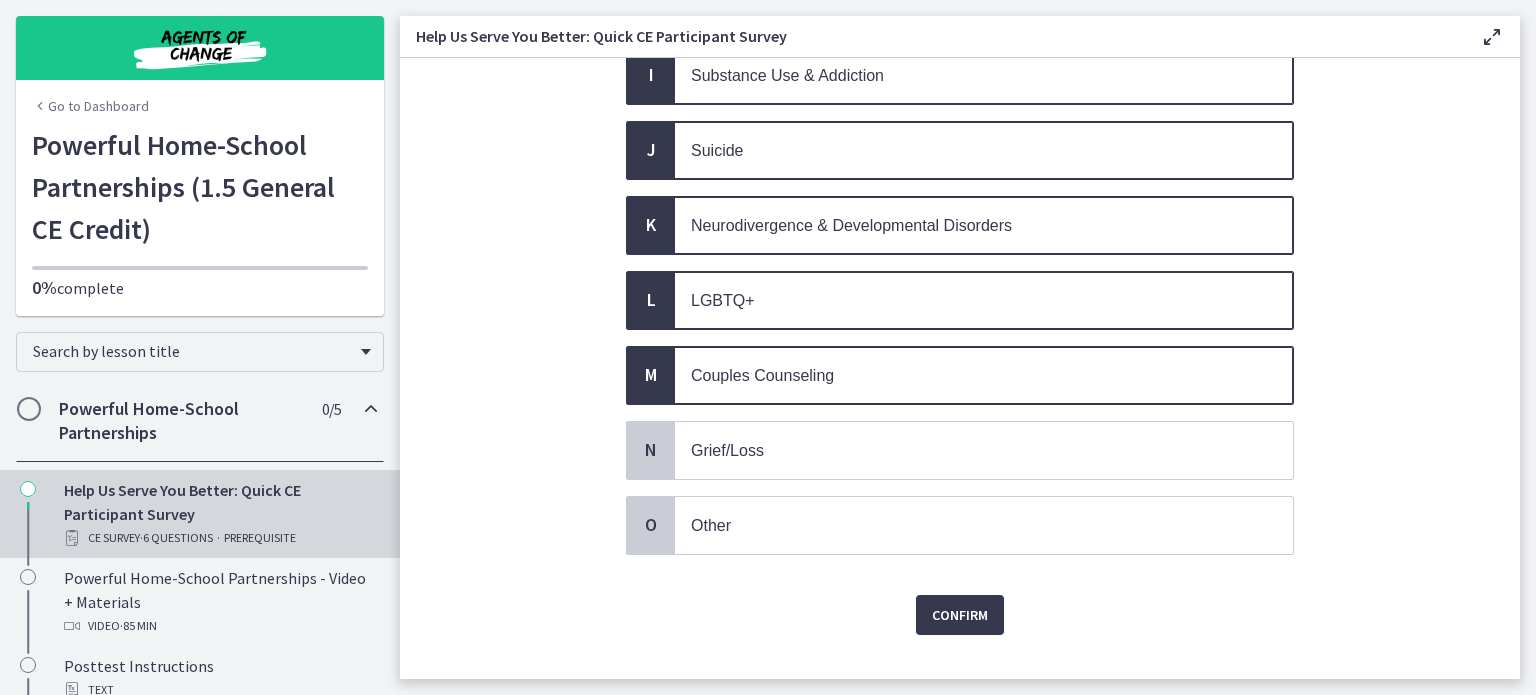 click on "LGBTQ+" at bounding box center [984, 300] 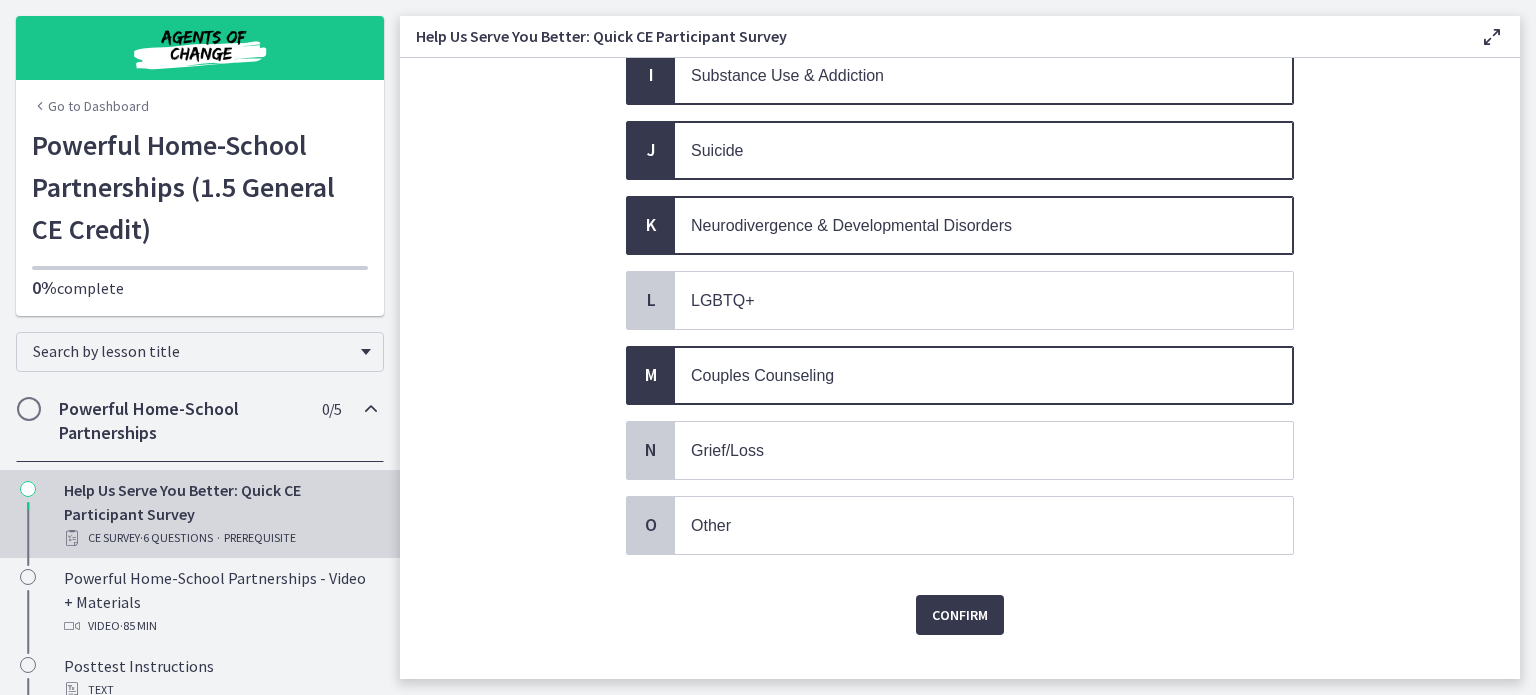 click on "Couples Counseling" at bounding box center [984, 375] 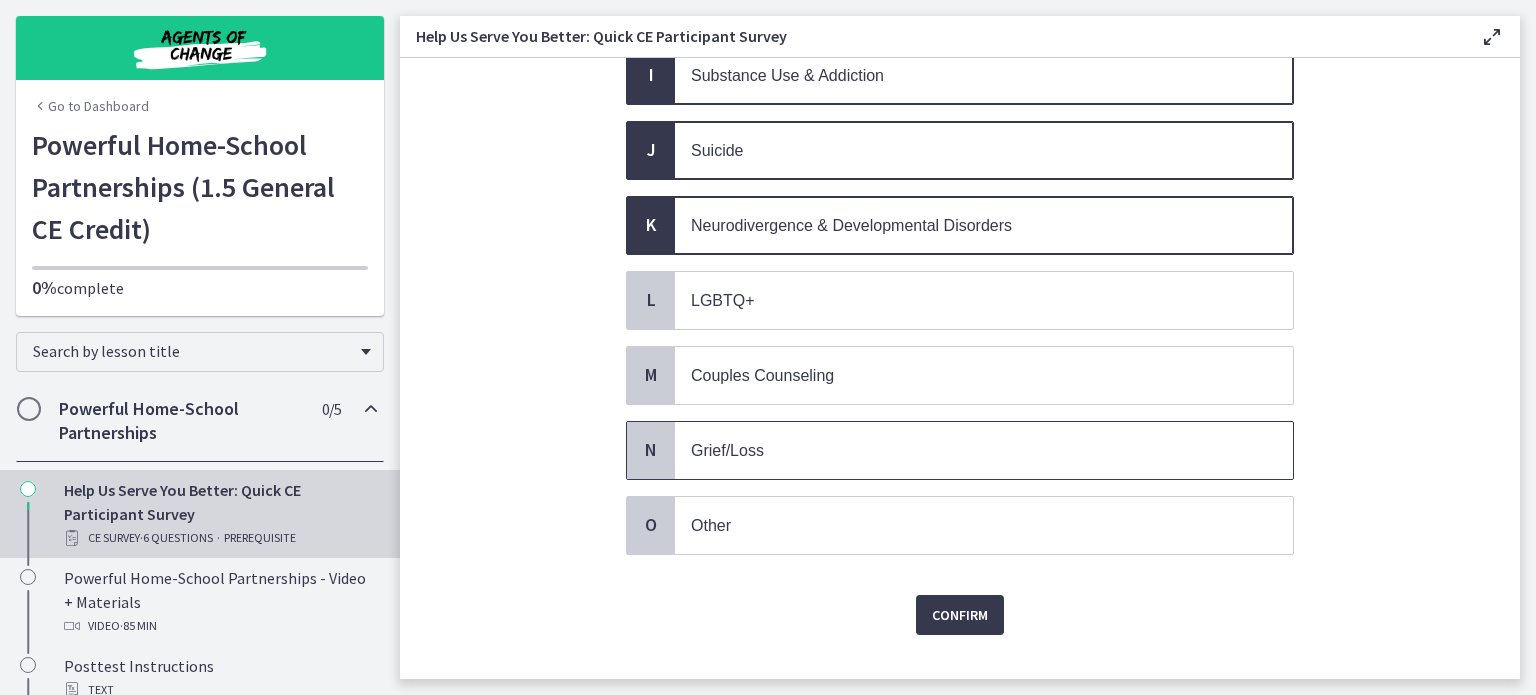 click on "Grief/Loss" at bounding box center [964, 450] 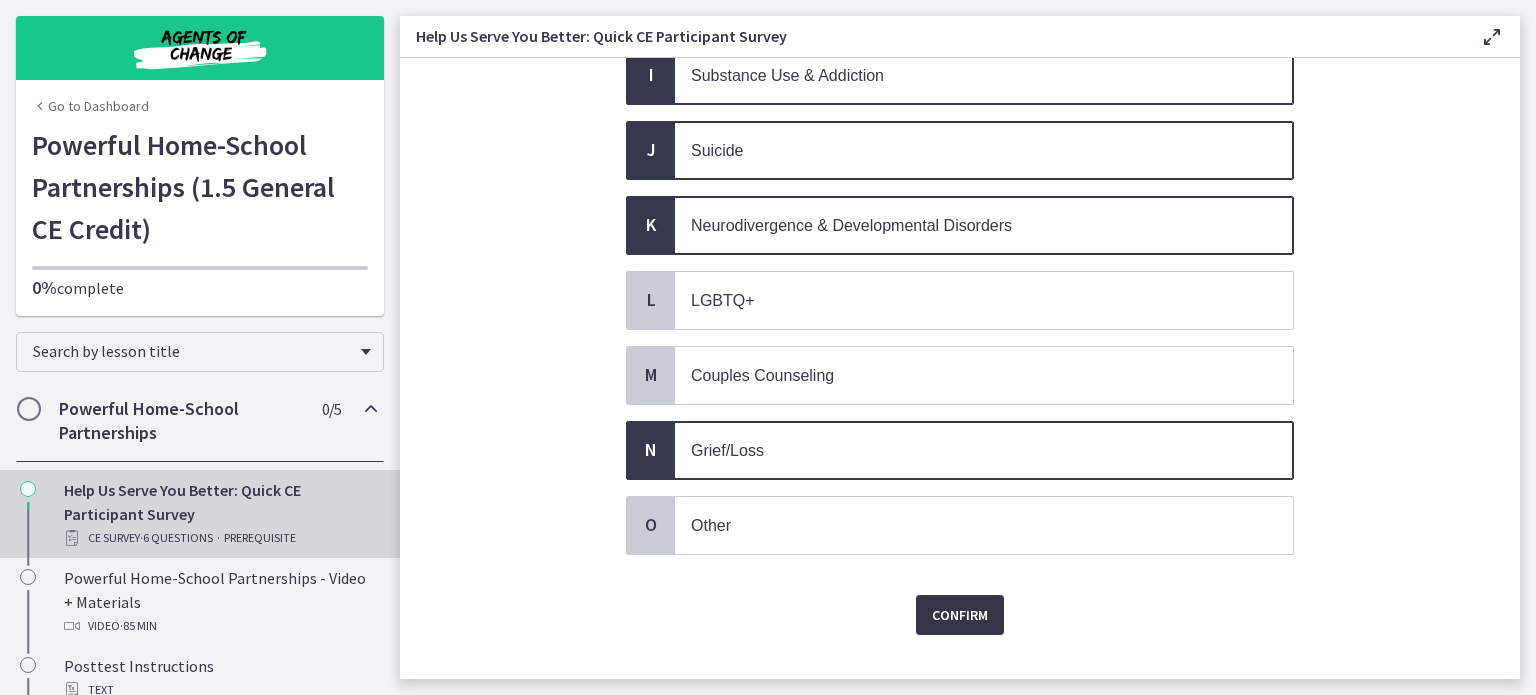 click on "Confirm" at bounding box center (960, 615) 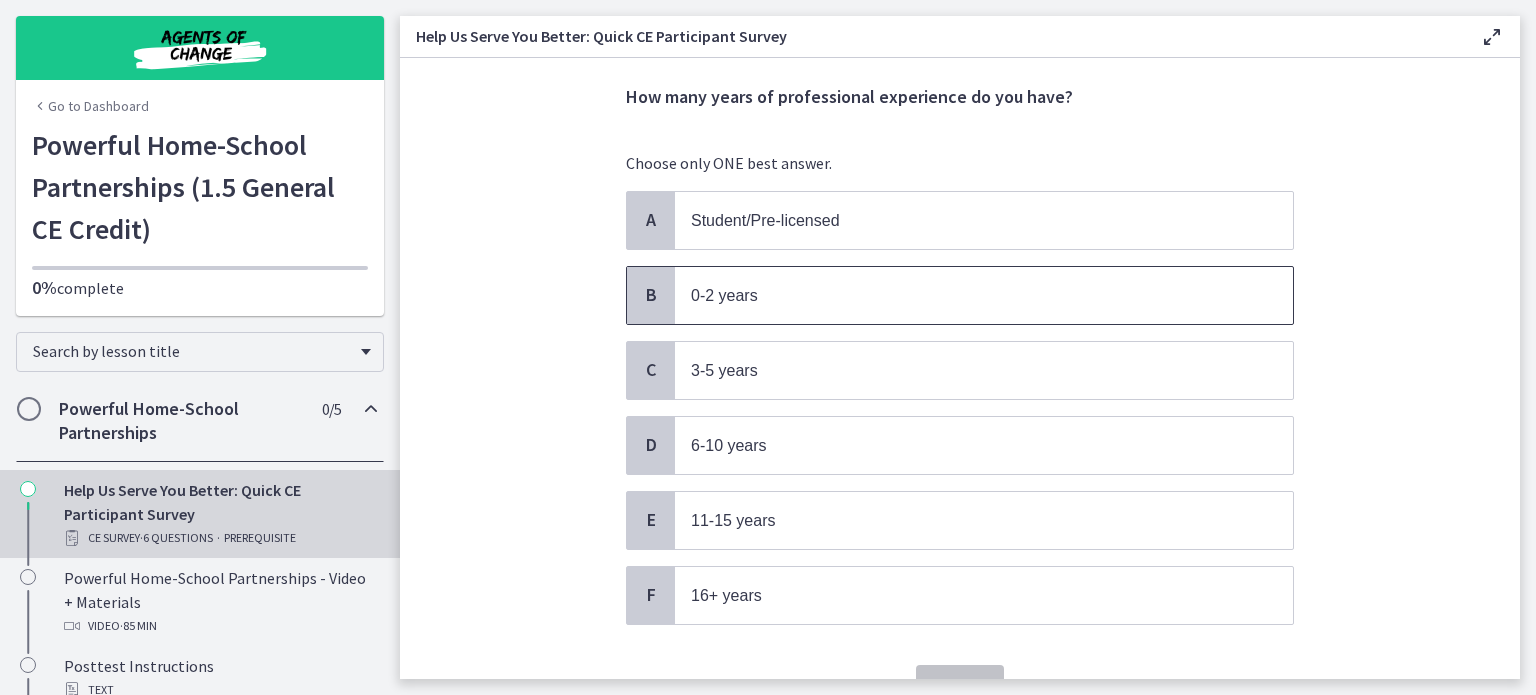scroll, scrollTop: 100, scrollLeft: 0, axis: vertical 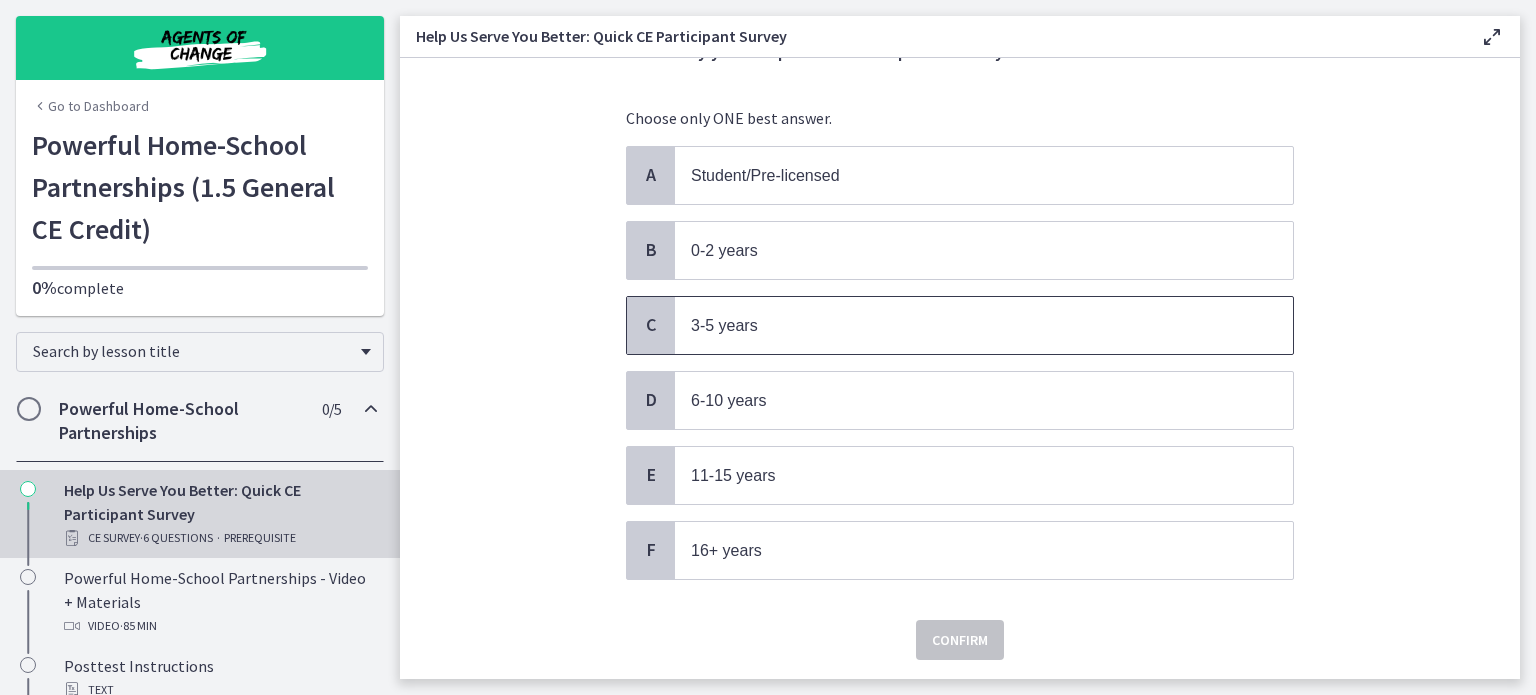 click on "3-5 years" at bounding box center (984, 325) 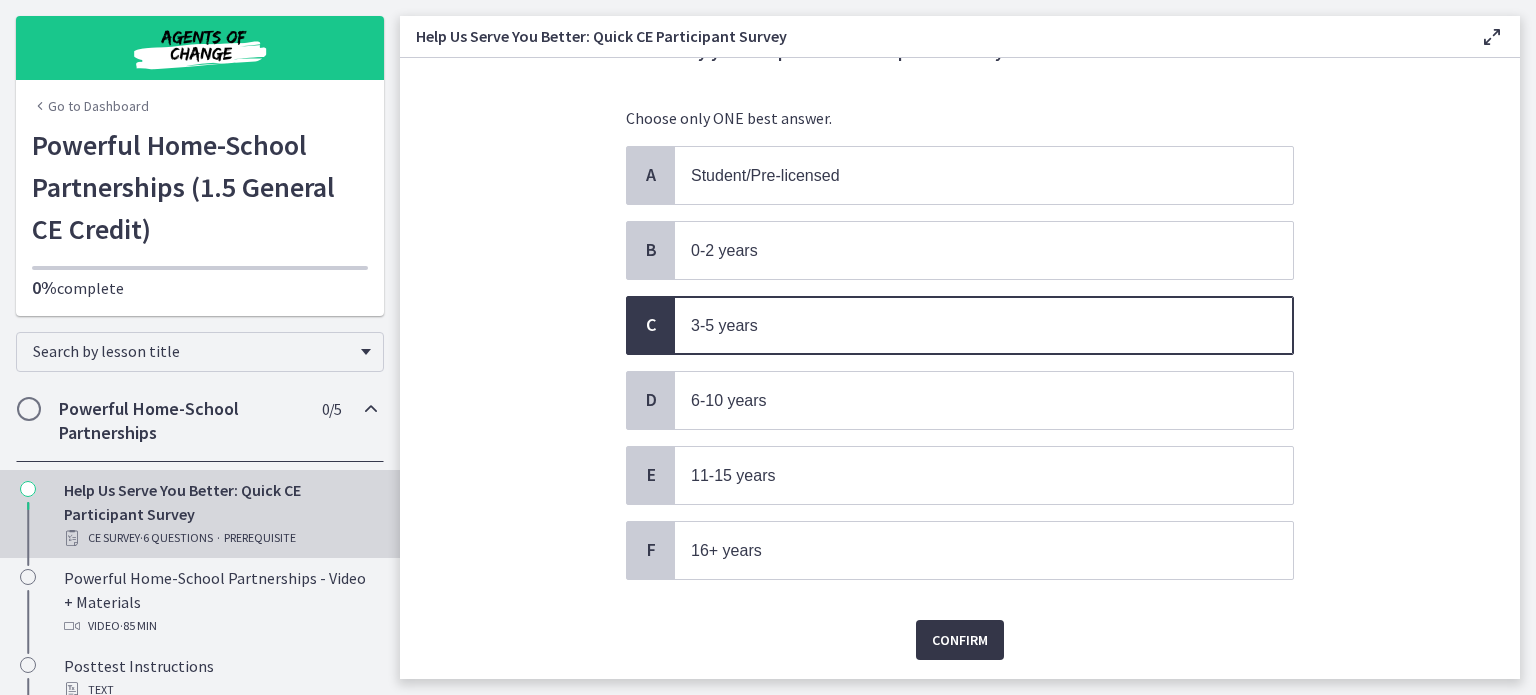 click on "Confirm" at bounding box center (960, 640) 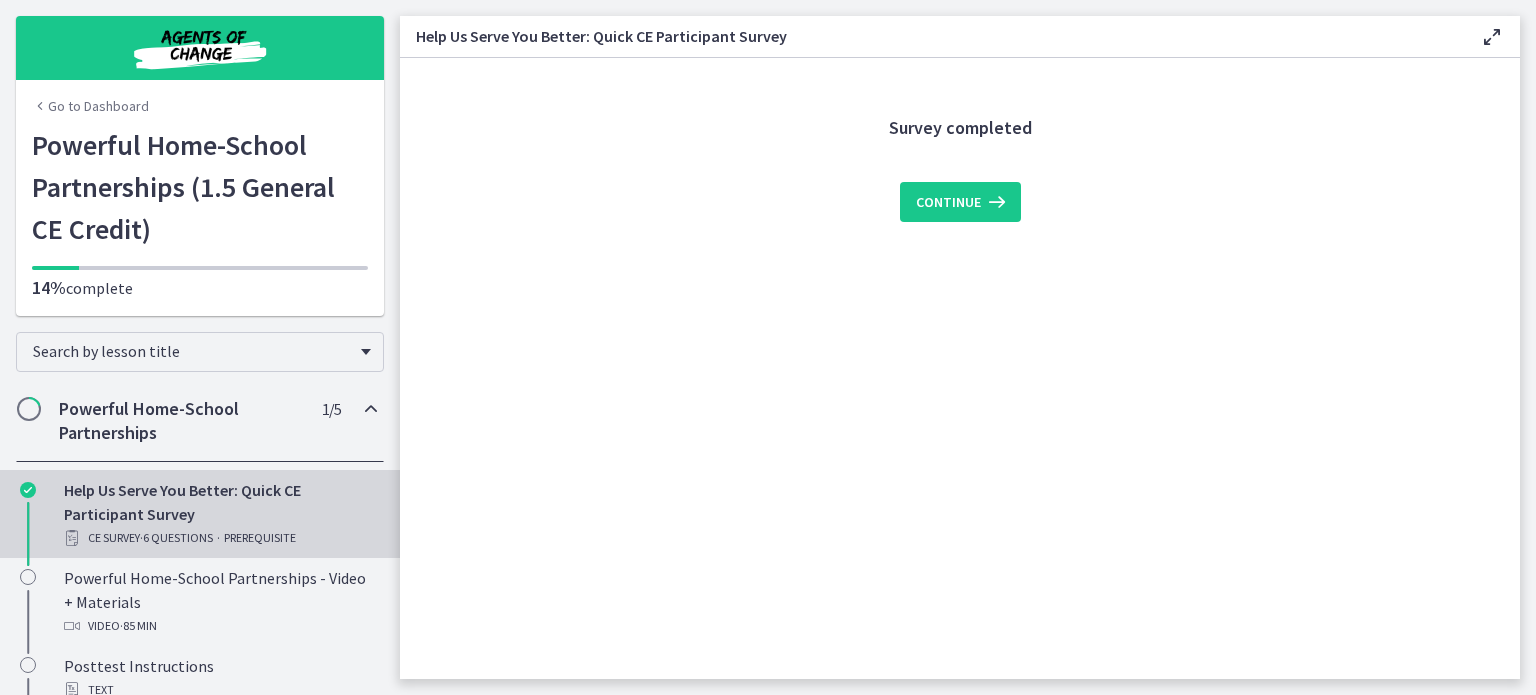 scroll, scrollTop: 0, scrollLeft: 0, axis: both 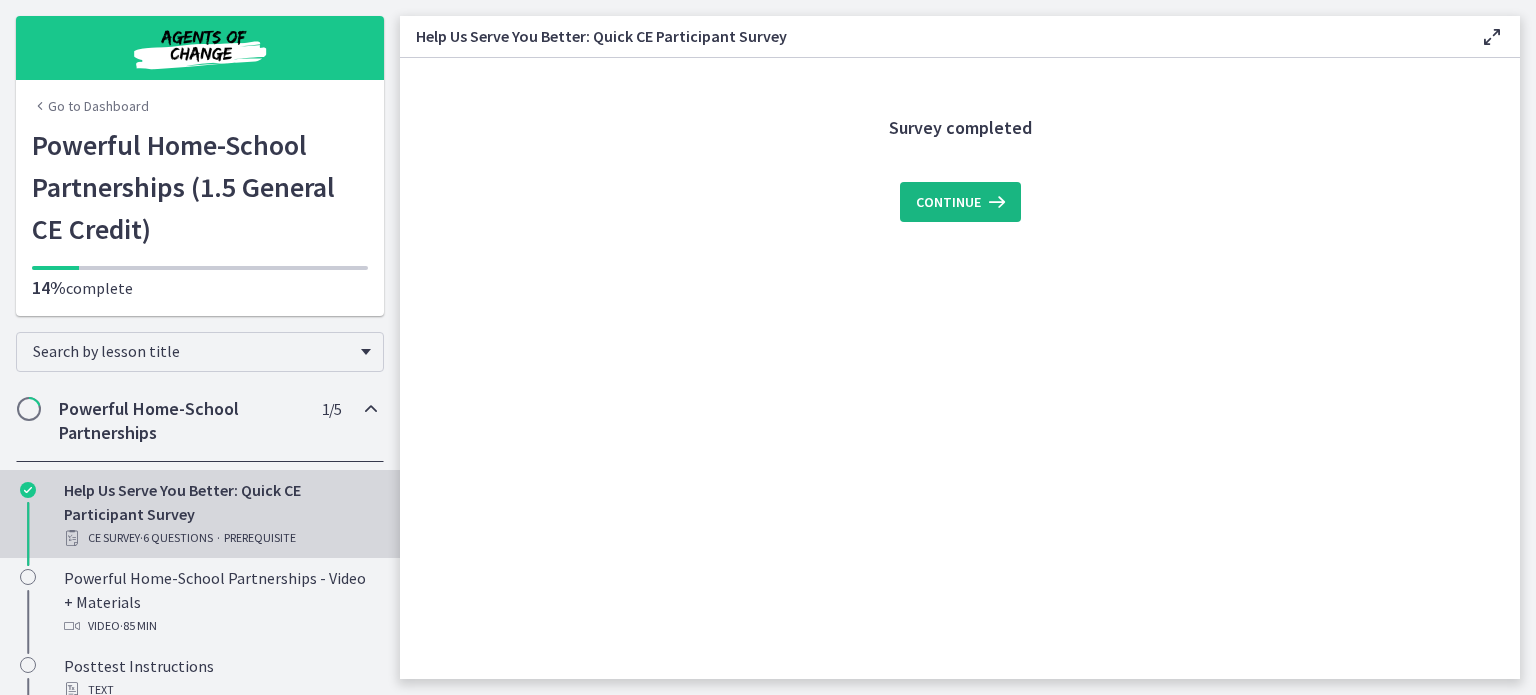 click on "Continue" at bounding box center (948, 202) 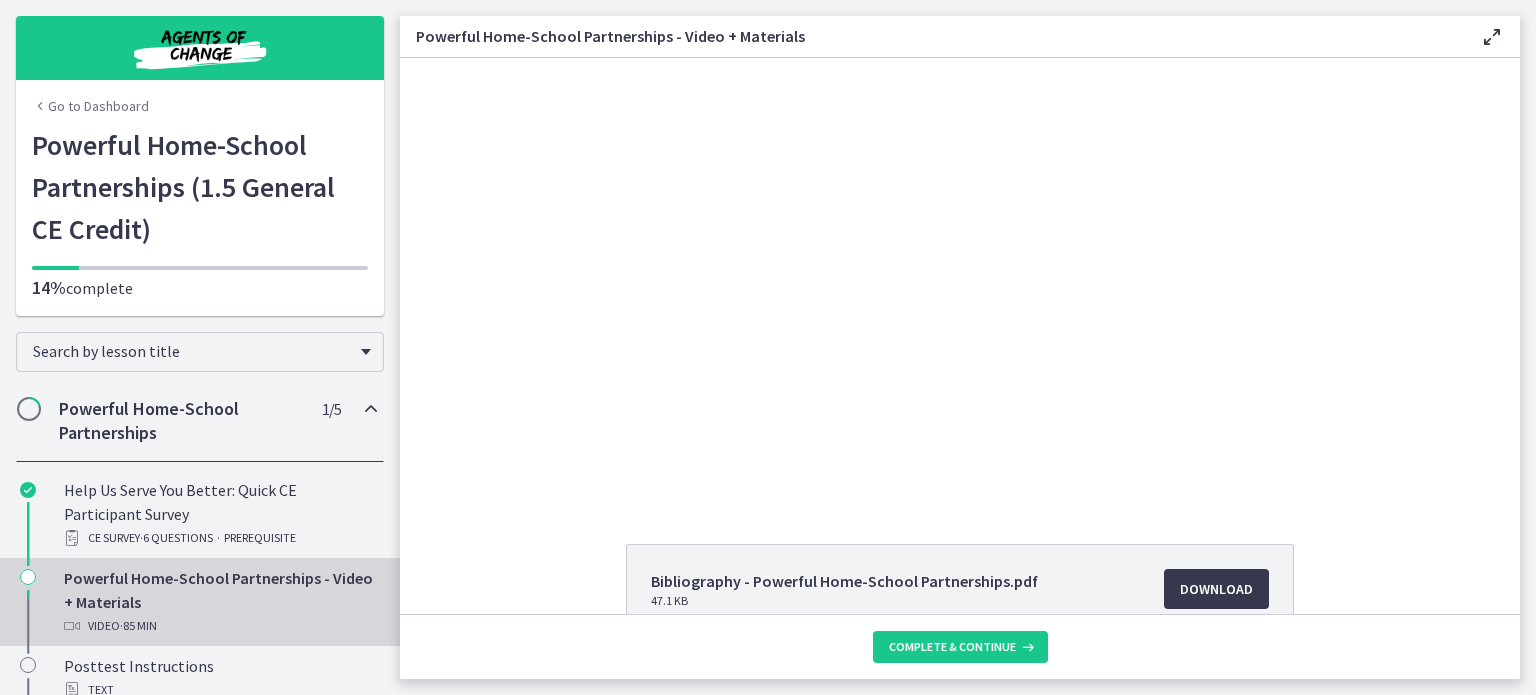 scroll, scrollTop: 0, scrollLeft: 0, axis: both 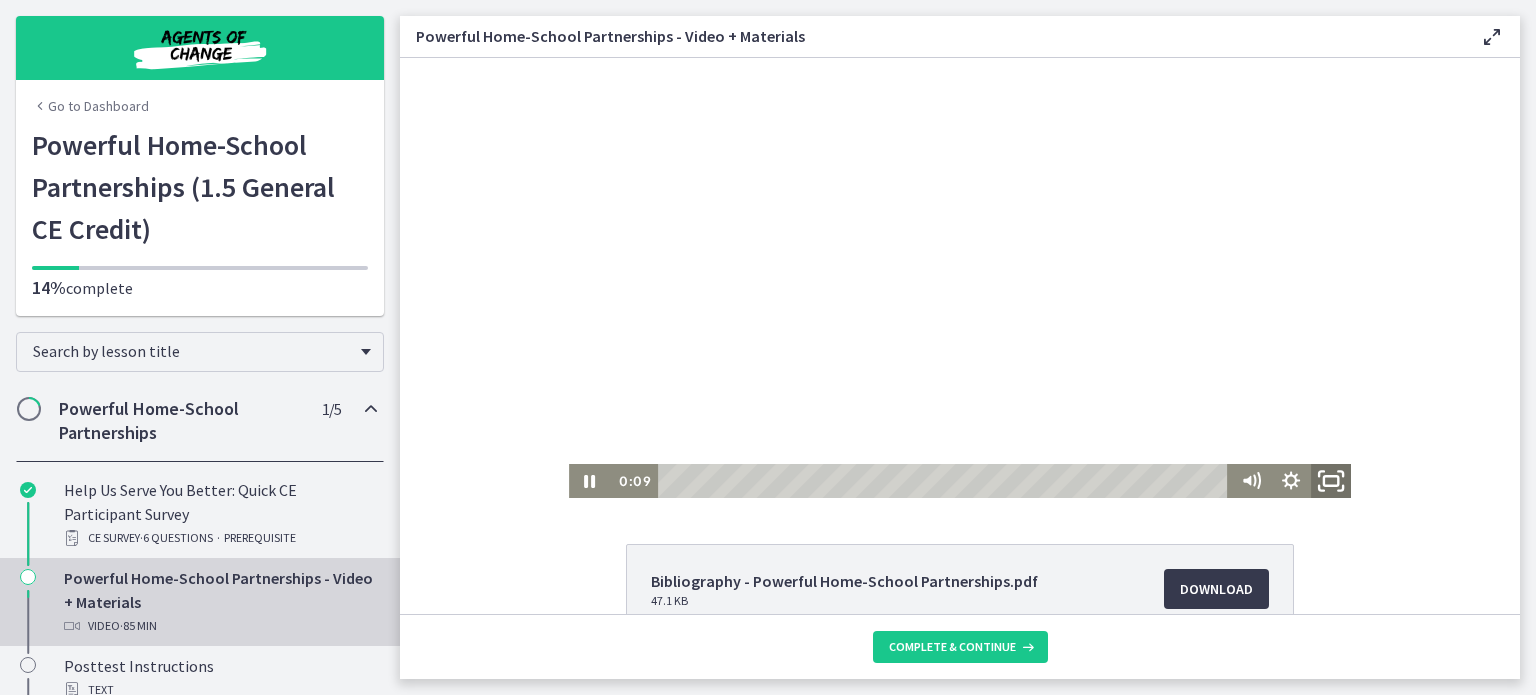 click 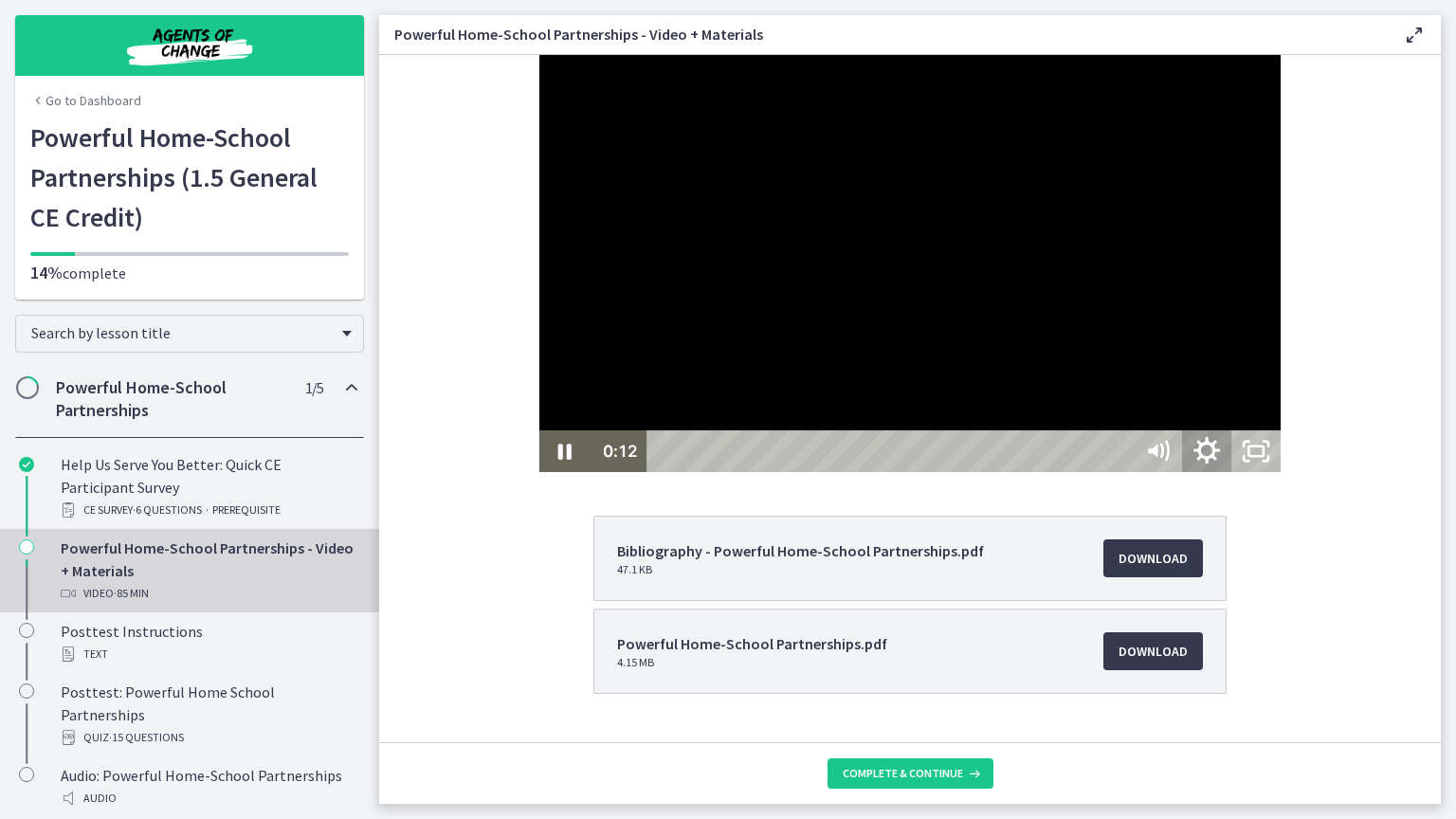 click 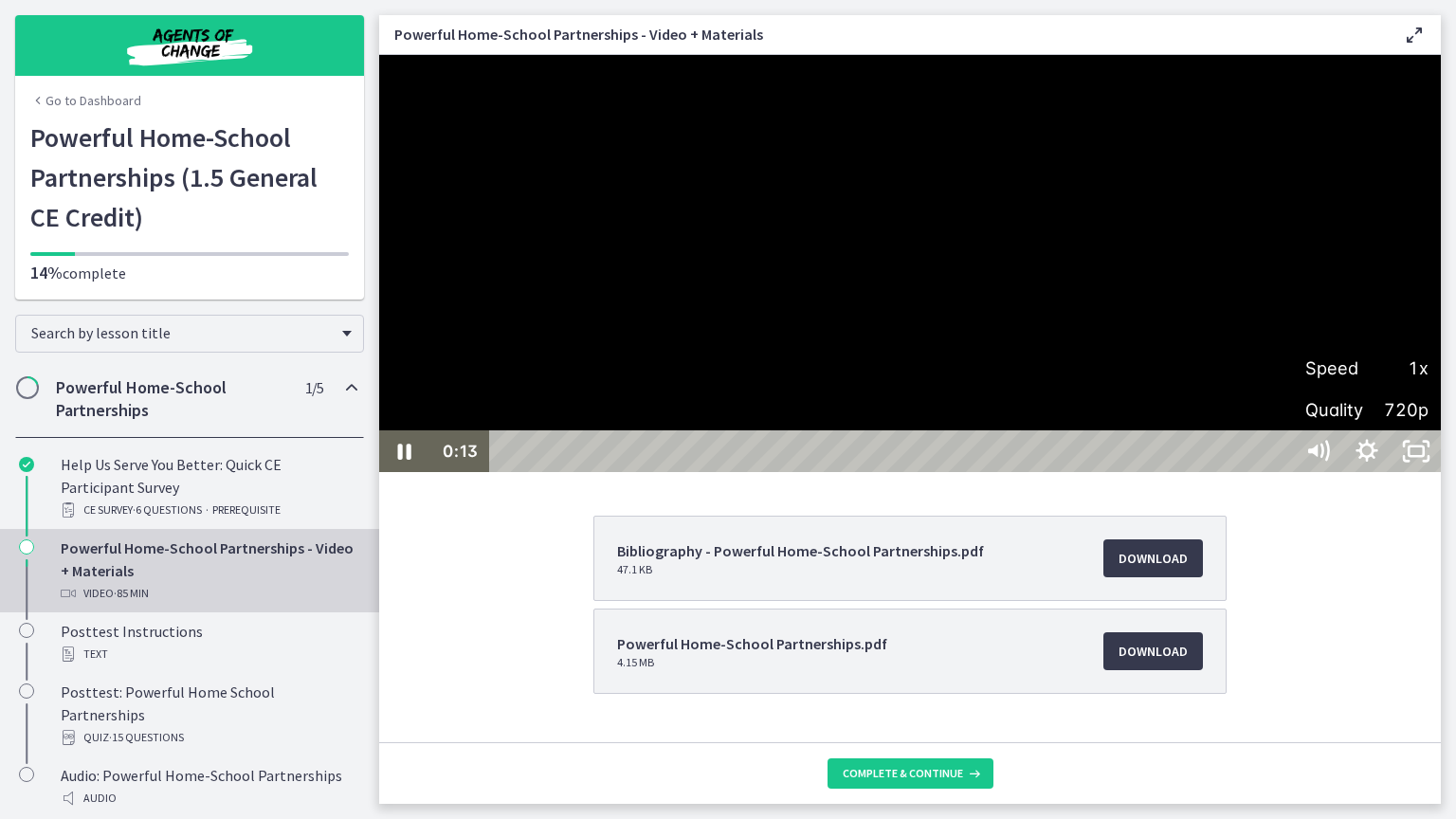 click on "1x" at bounding box center (1397, 368) 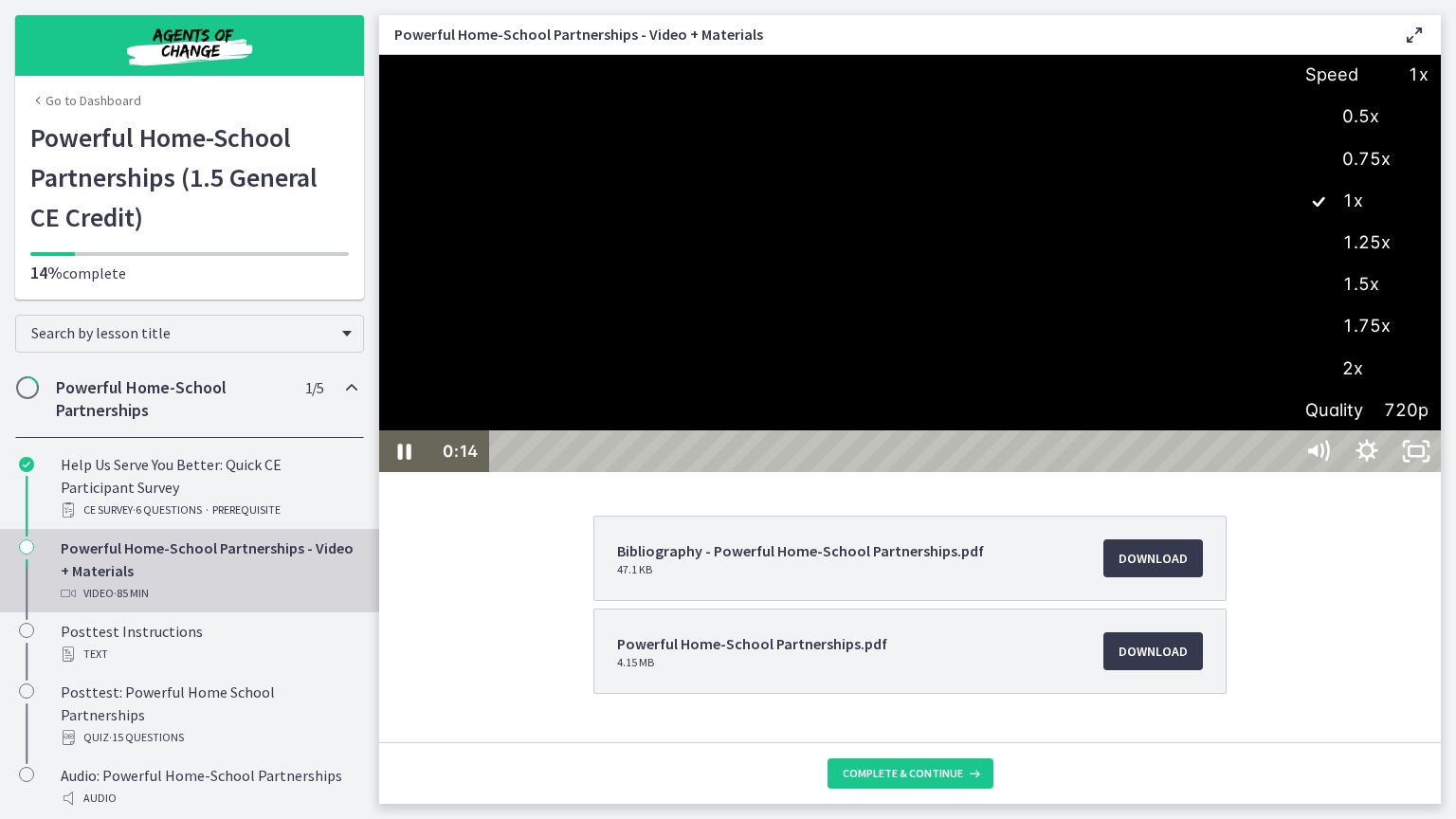 click on "1.25x" at bounding box center [1367, 243] 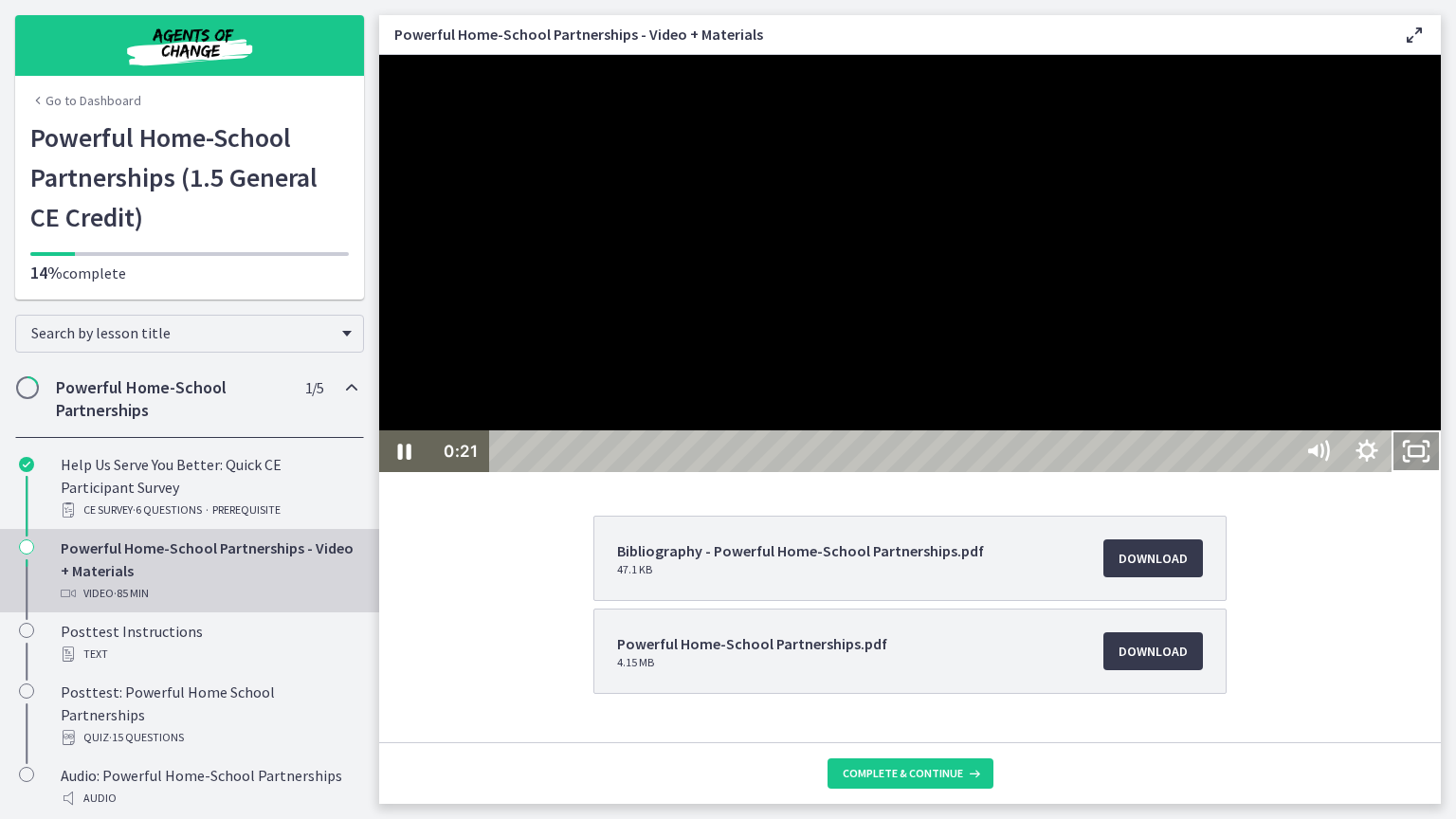 click 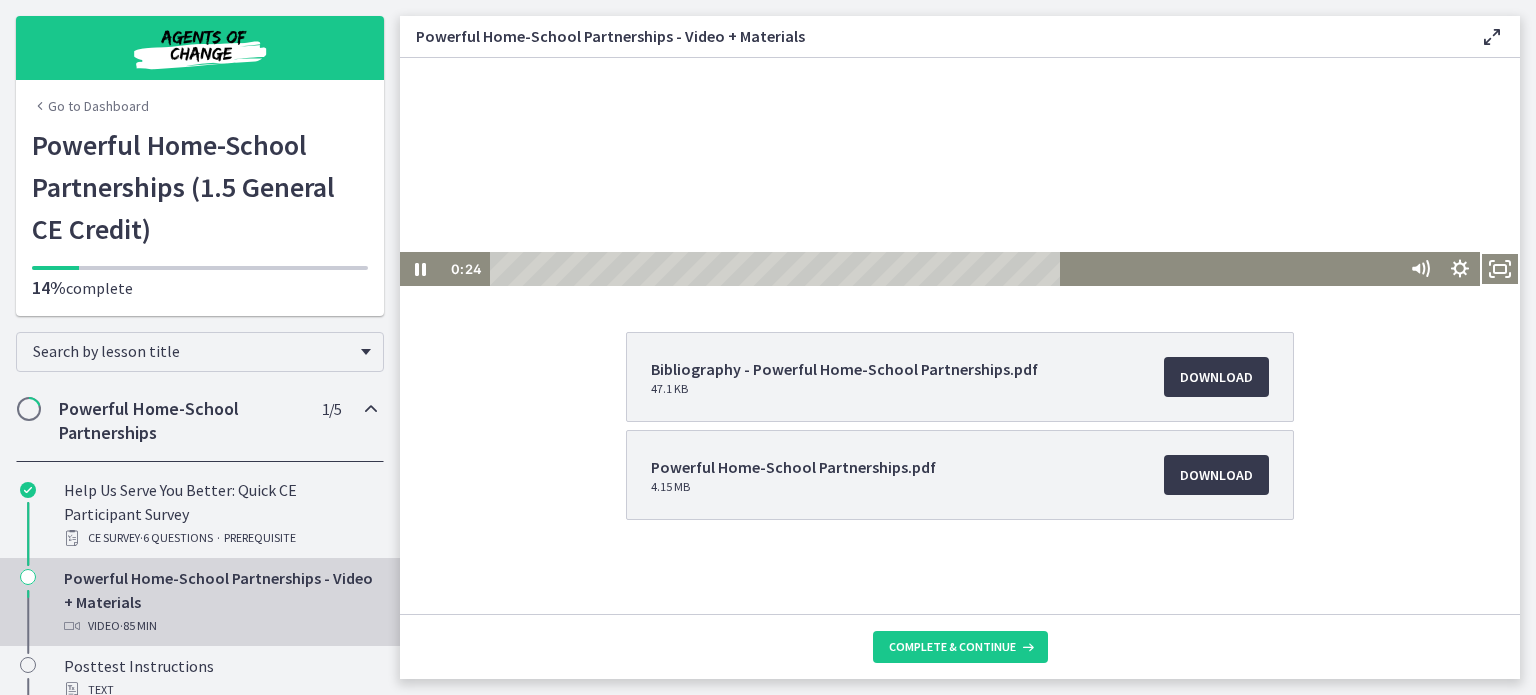 scroll, scrollTop: 0, scrollLeft: 0, axis: both 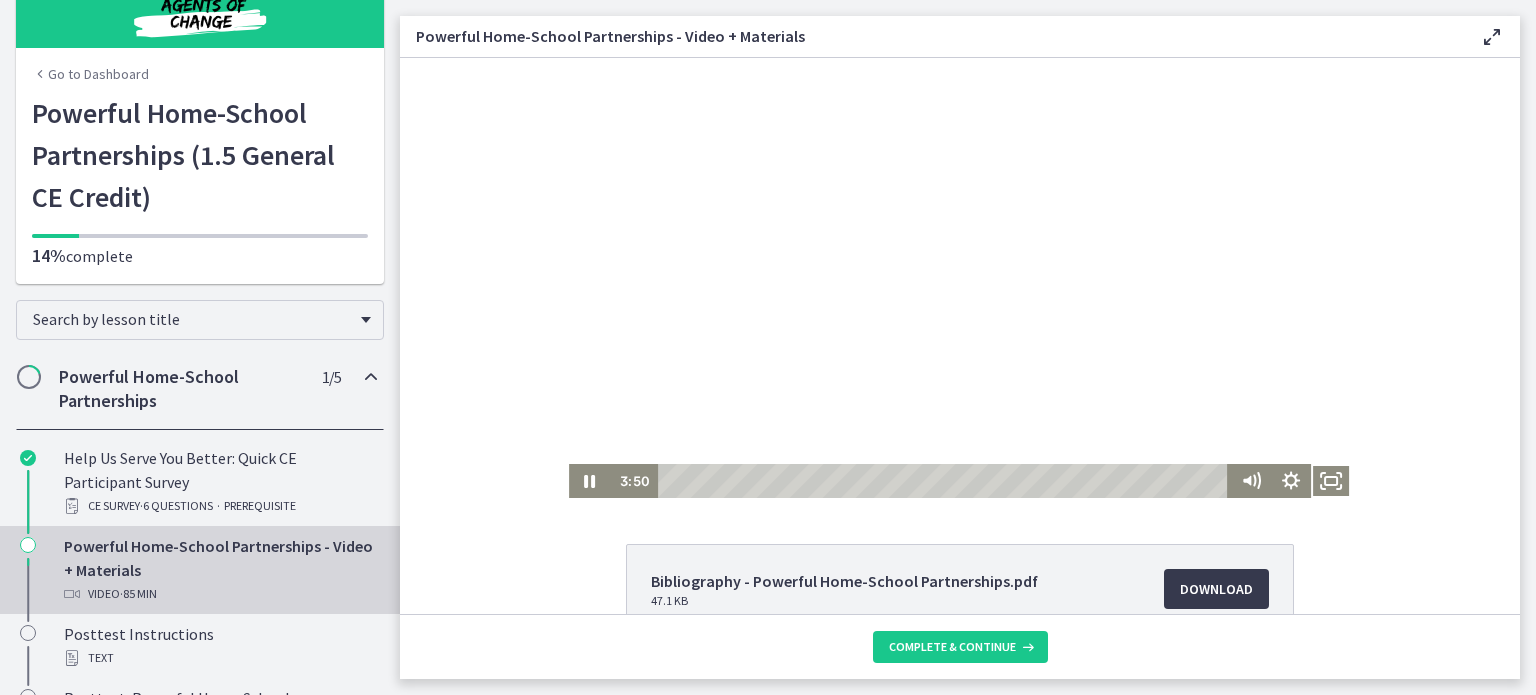 type 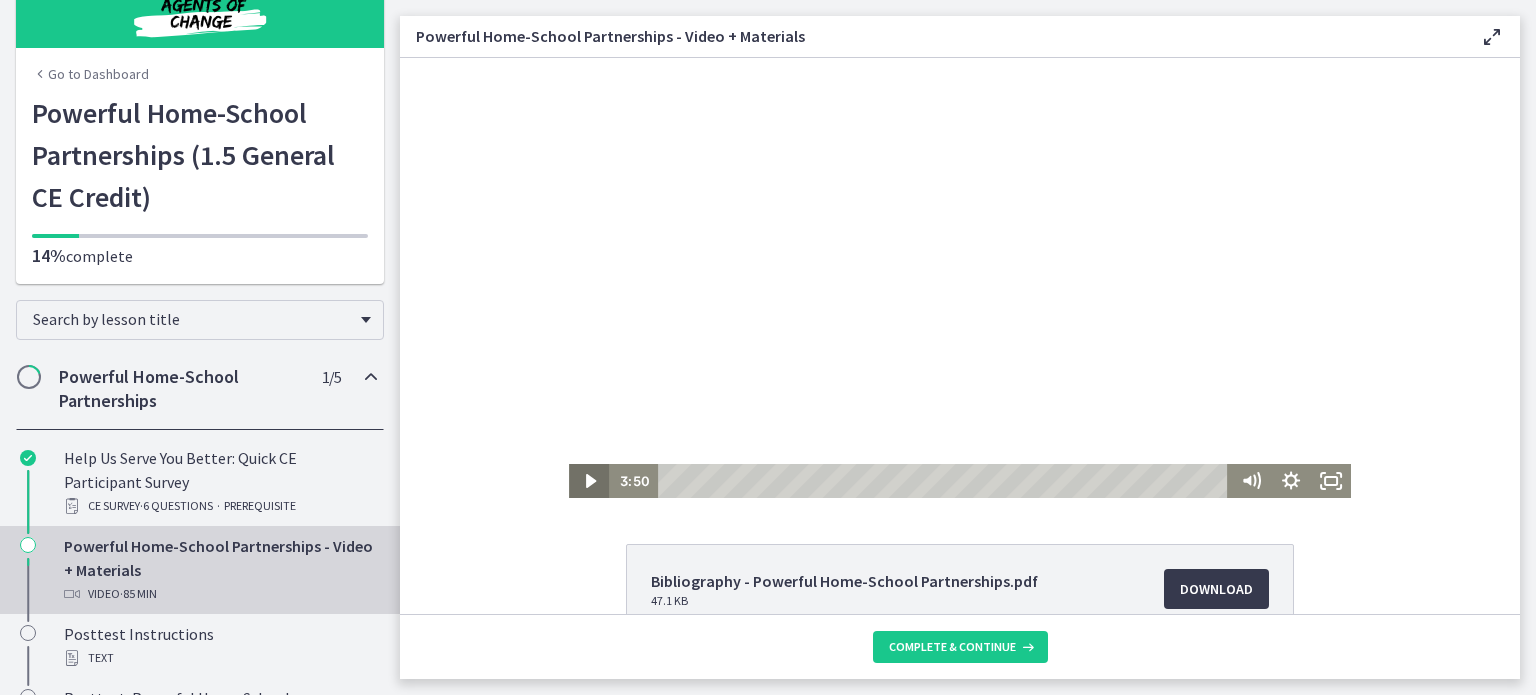 click 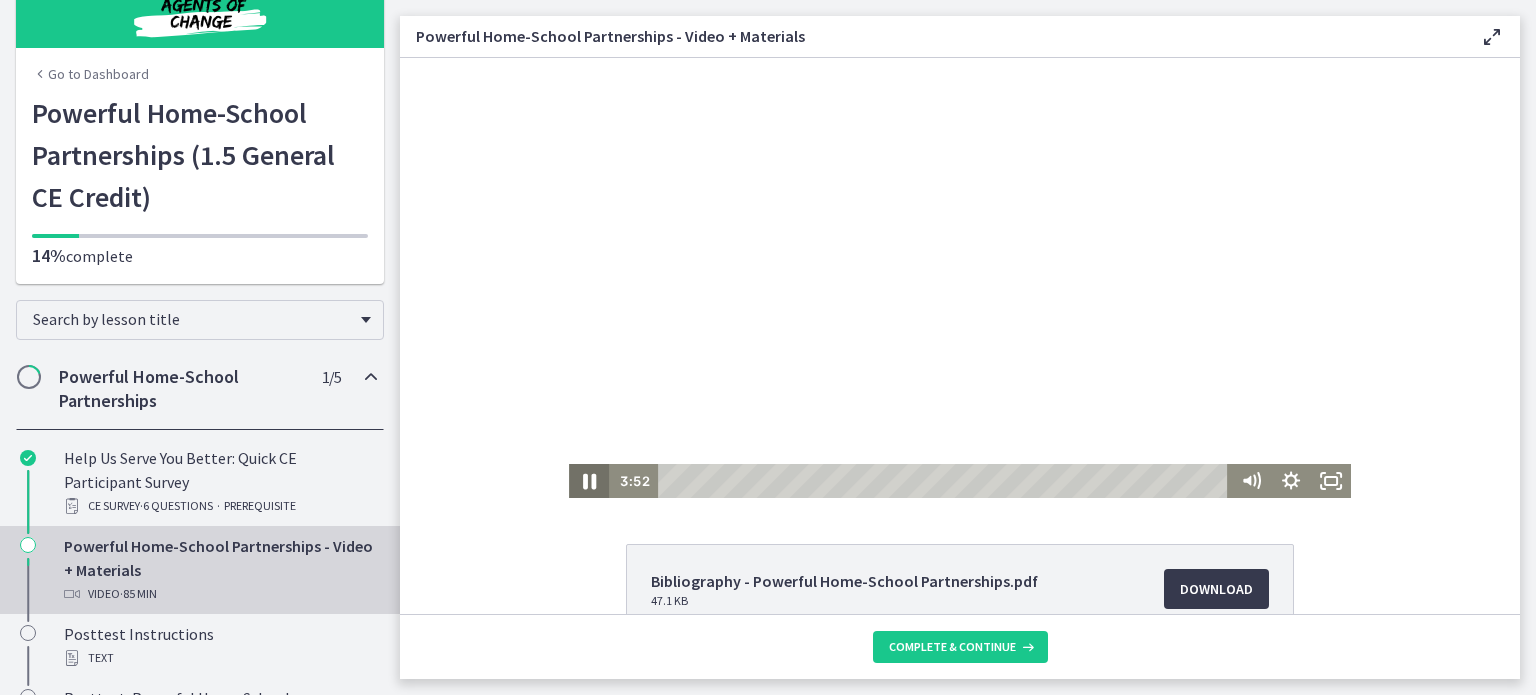 click 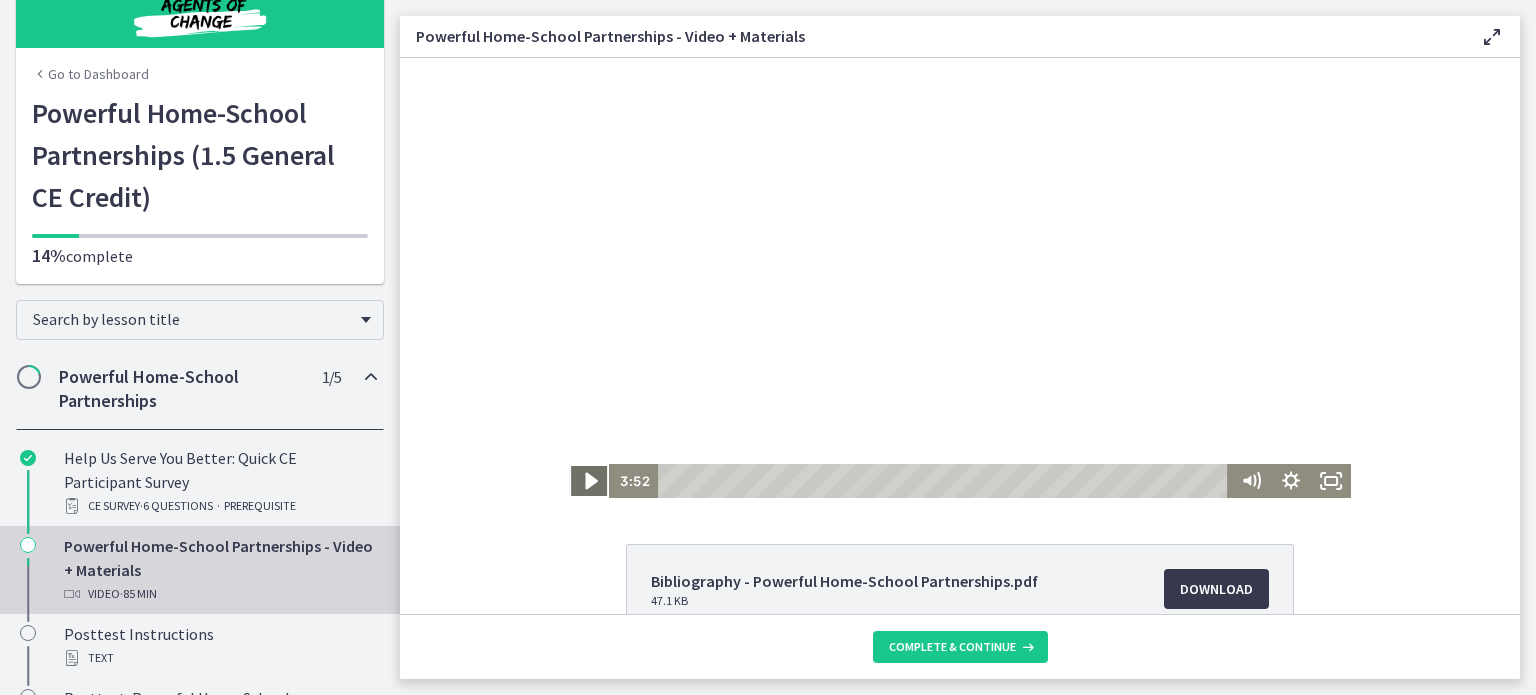 click 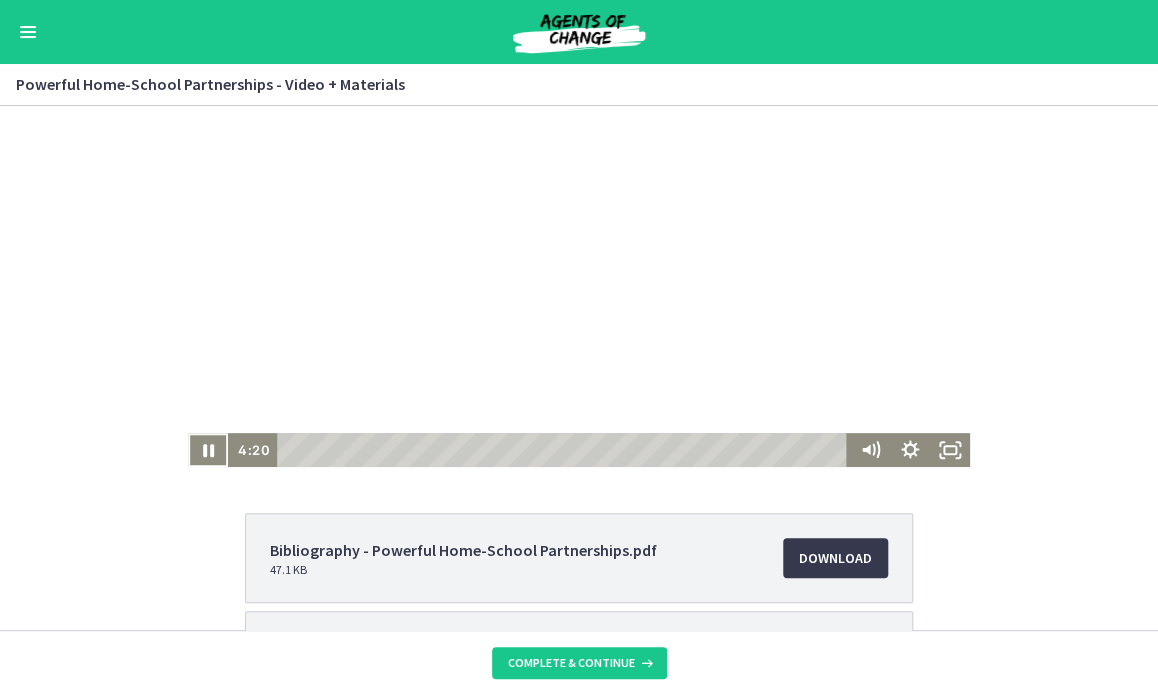 scroll, scrollTop: 0, scrollLeft: 0, axis: both 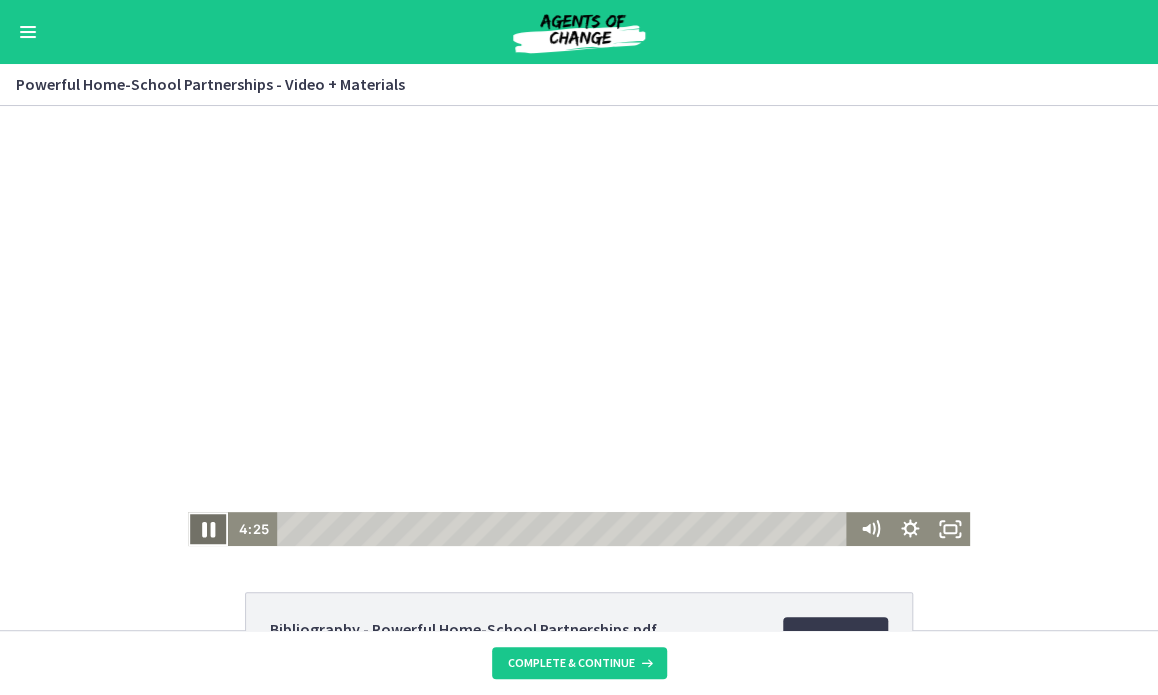 click 